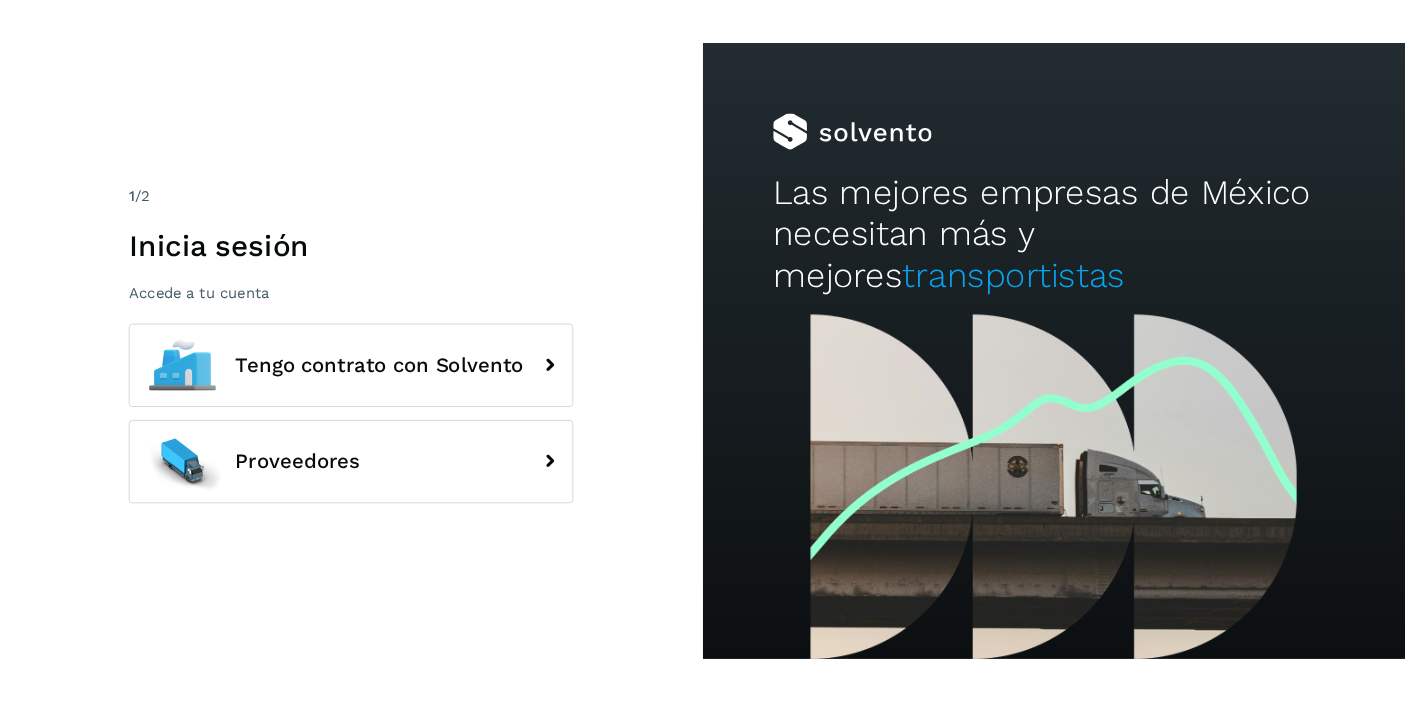 scroll, scrollTop: 0, scrollLeft: 0, axis: both 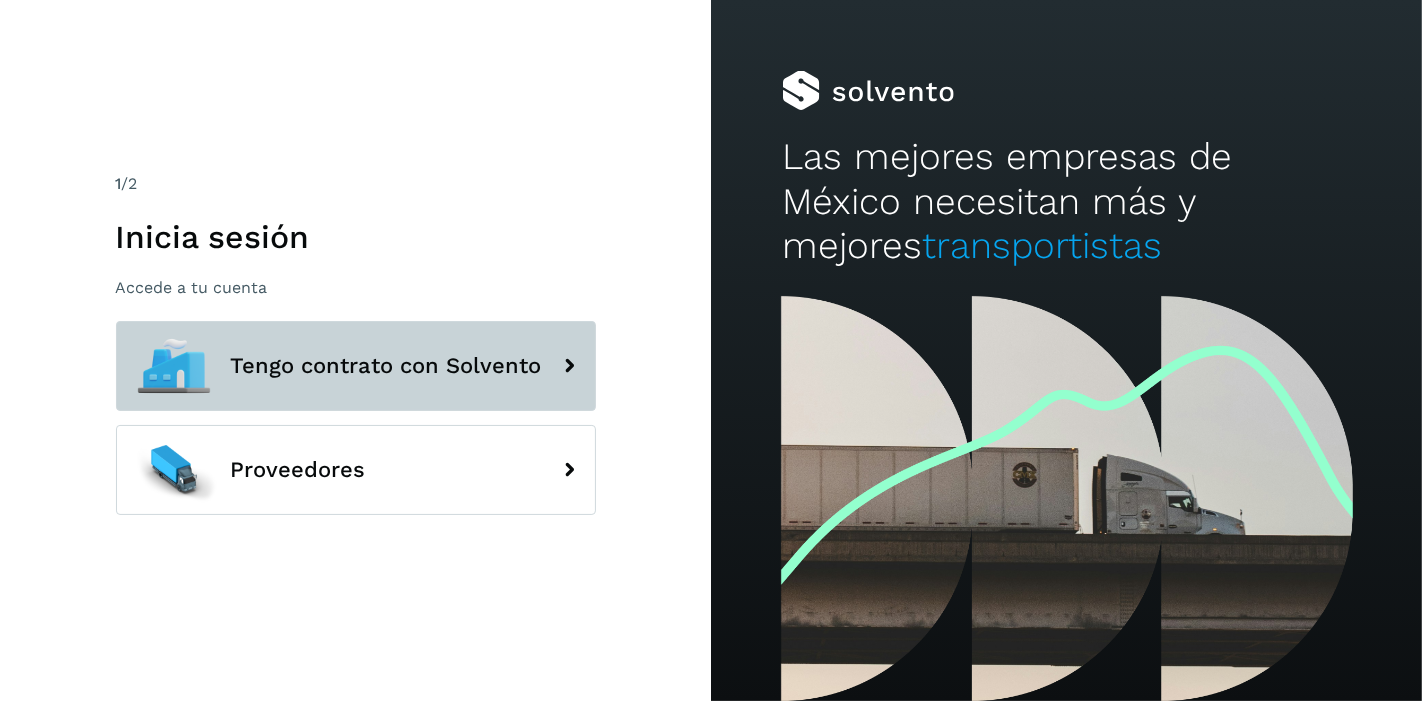 click on "Tengo contrato con Solvento" 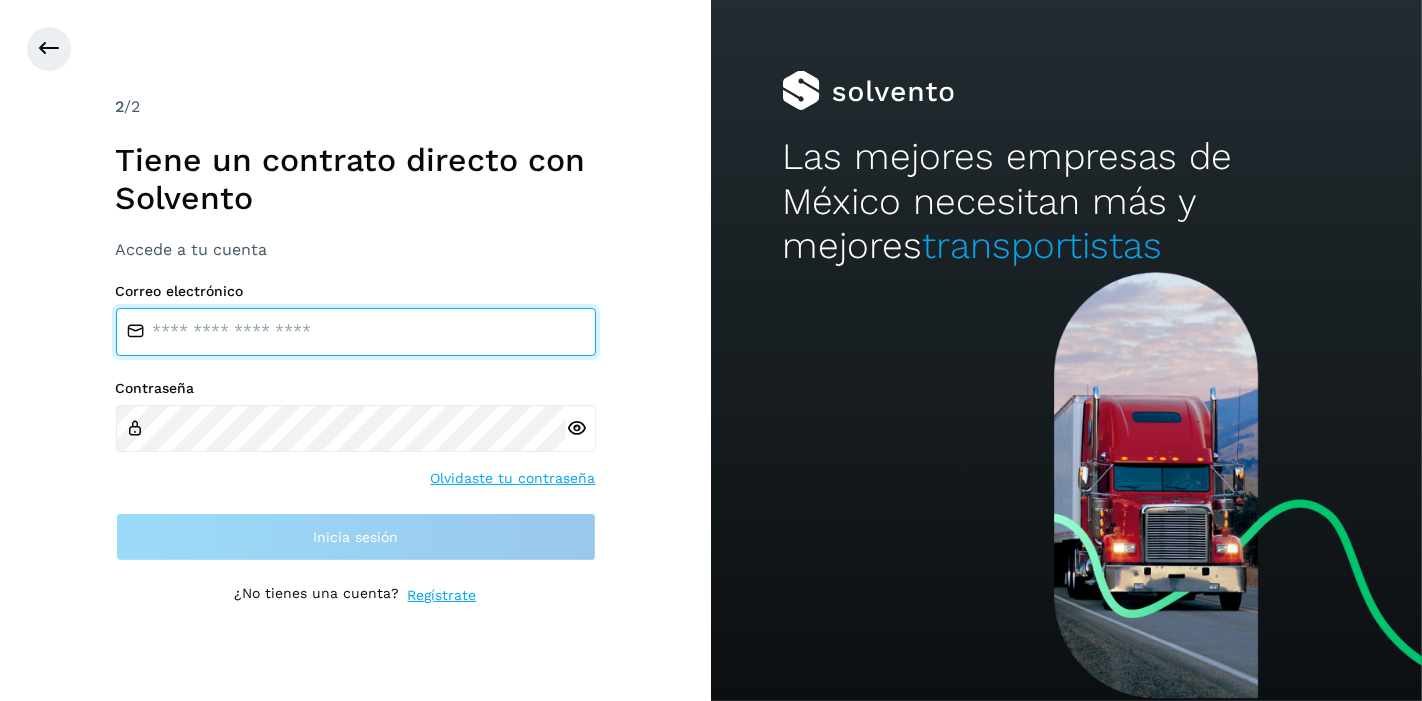 type on "**********" 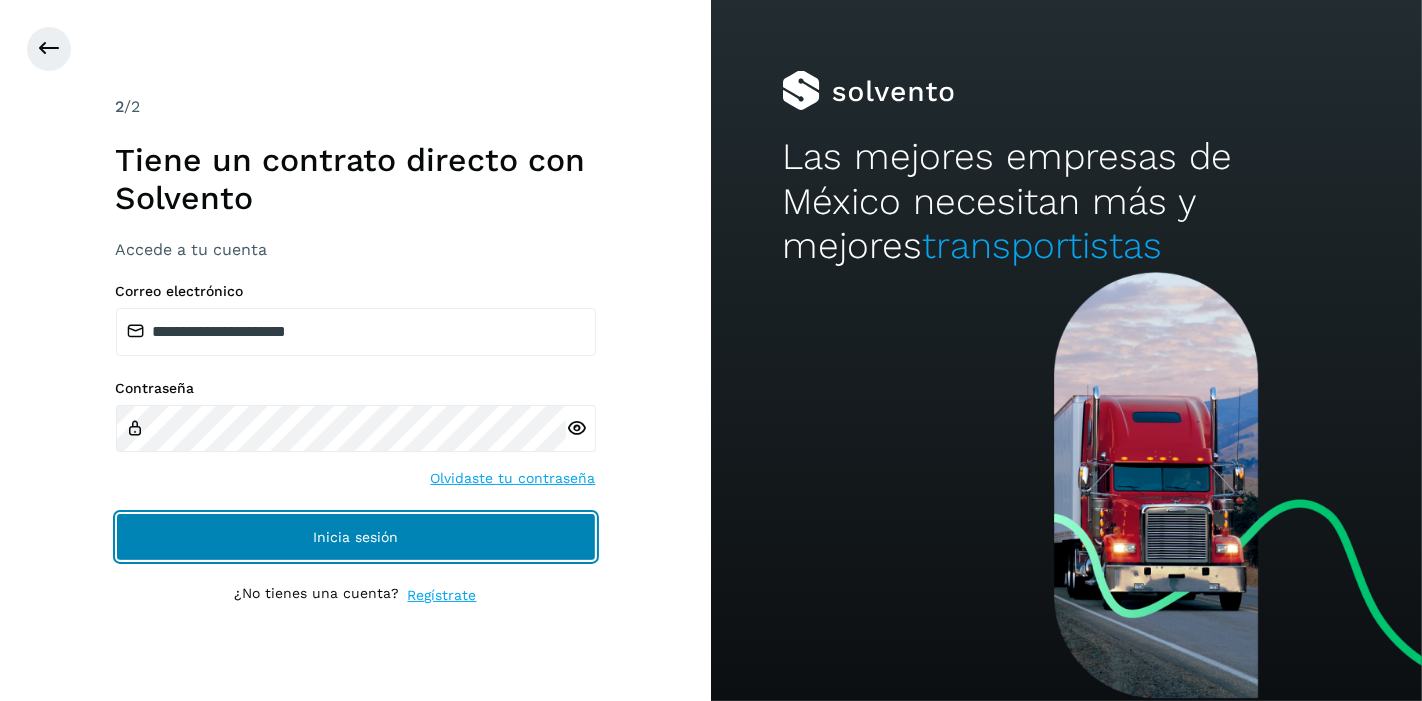 click on "Inicia sesión" at bounding box center (356, 537) 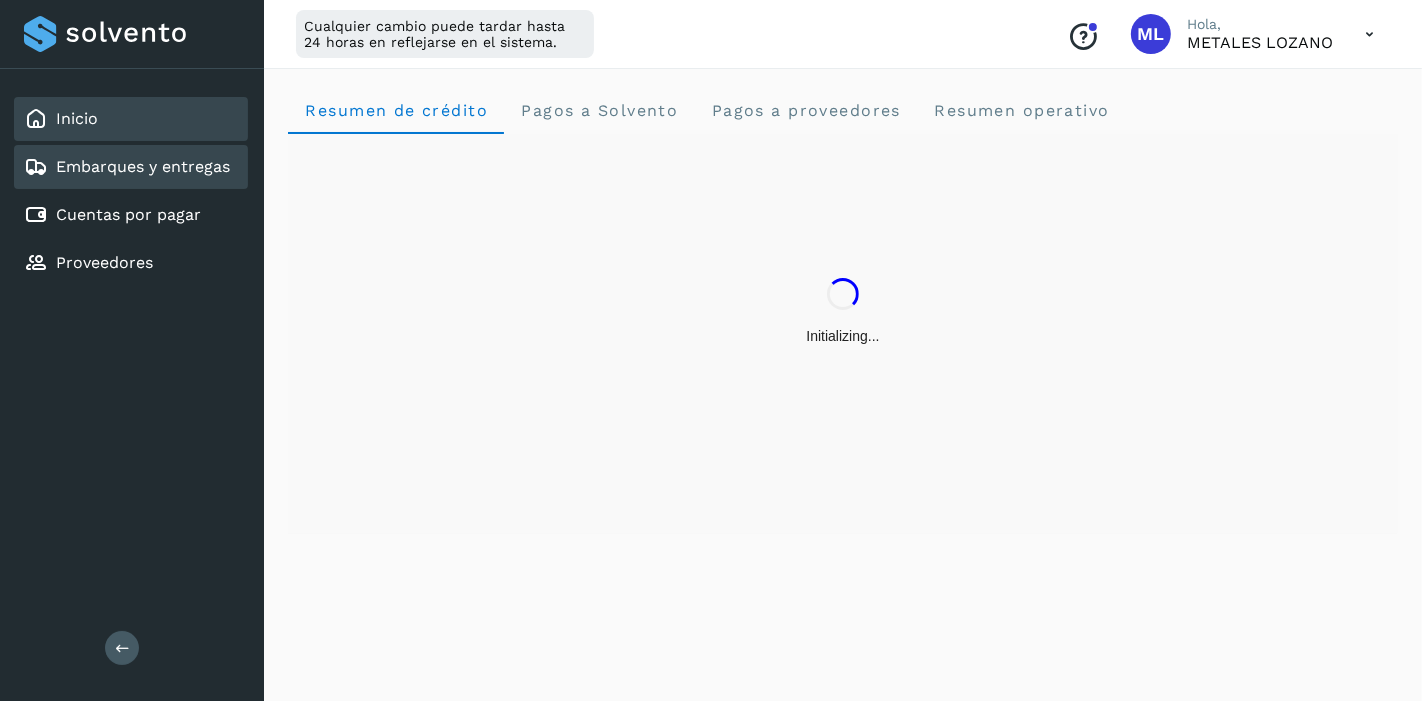 click on "Embarques y entregas" at bounding box center [143, 166] 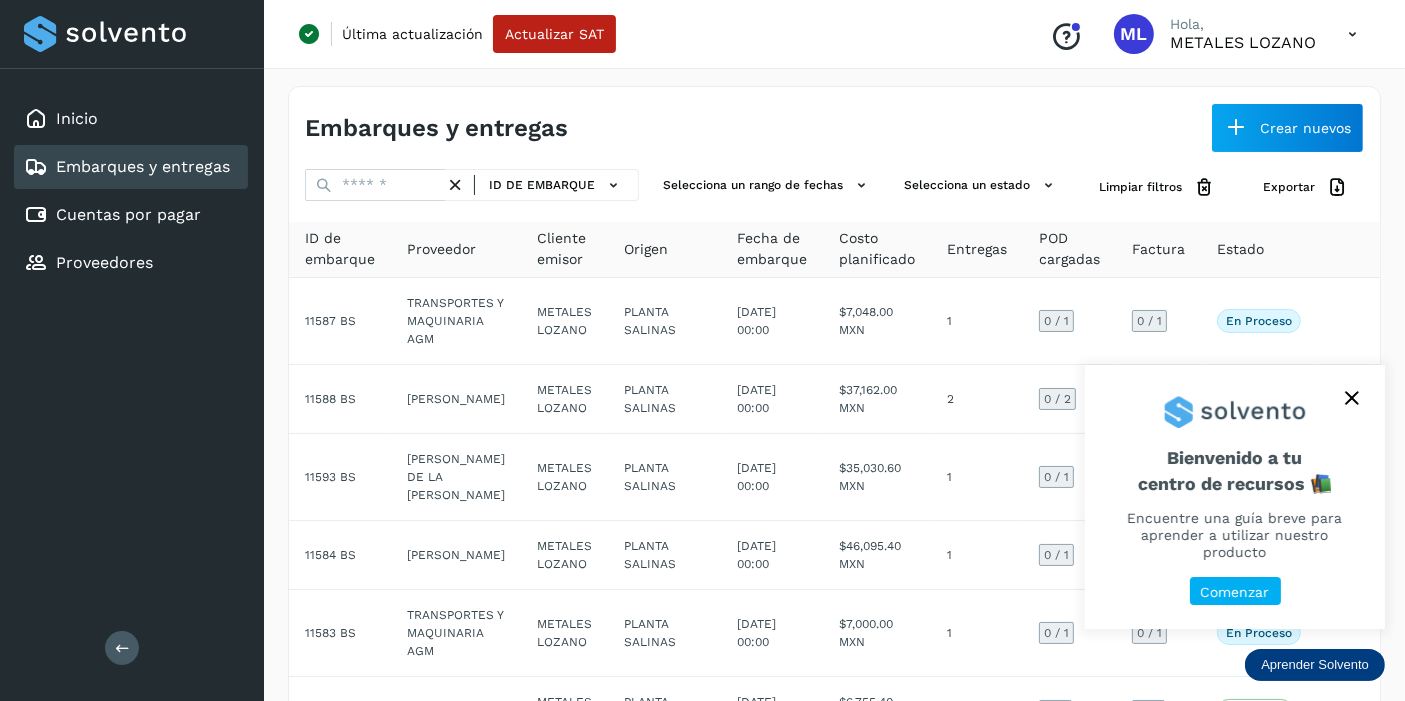 click at bounding box center [375, 185] 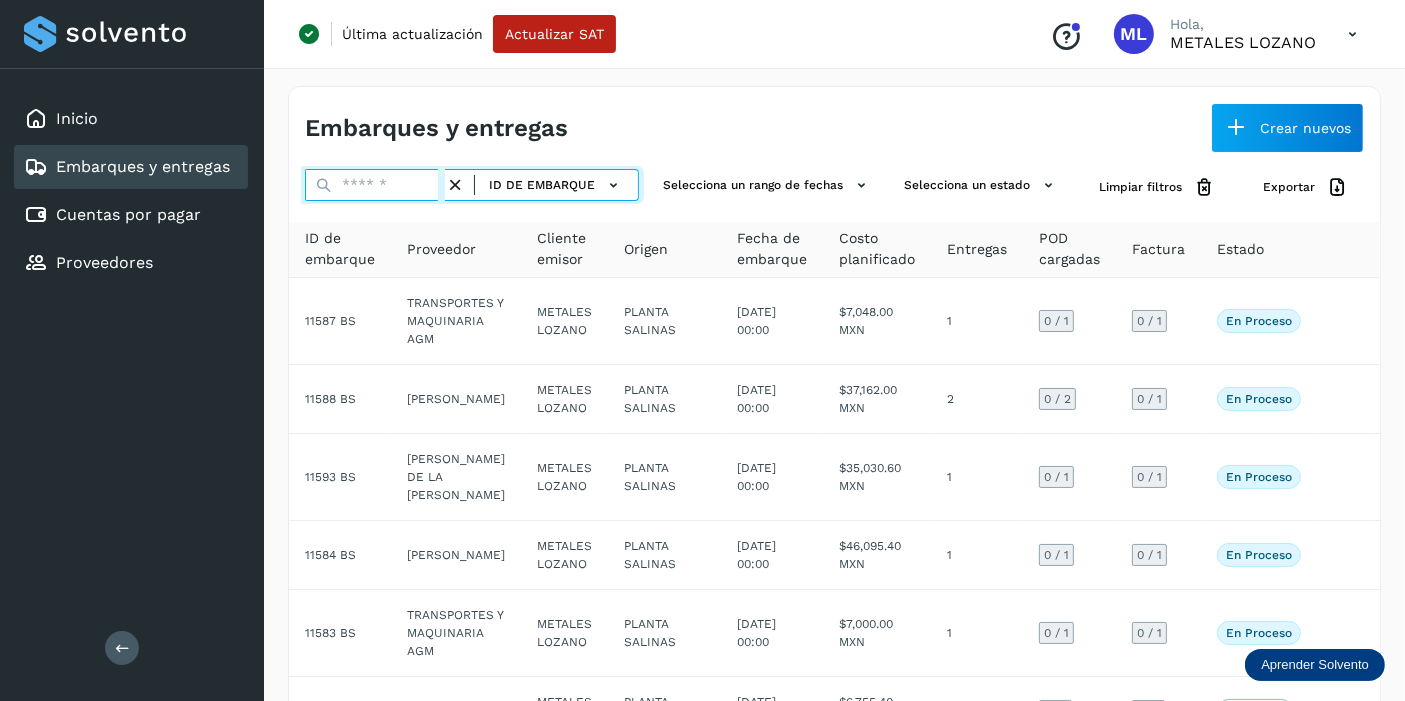 click at bounding box center [375, 185] 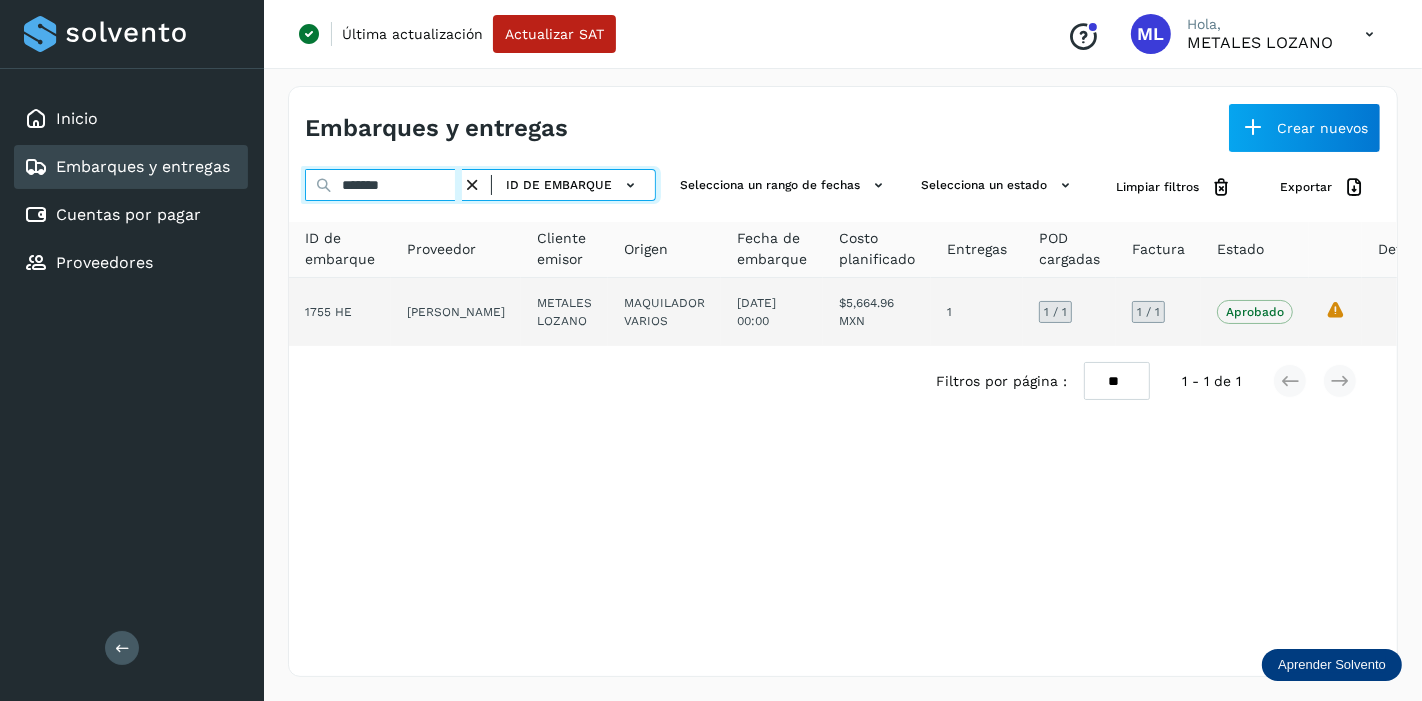 type on "*******" 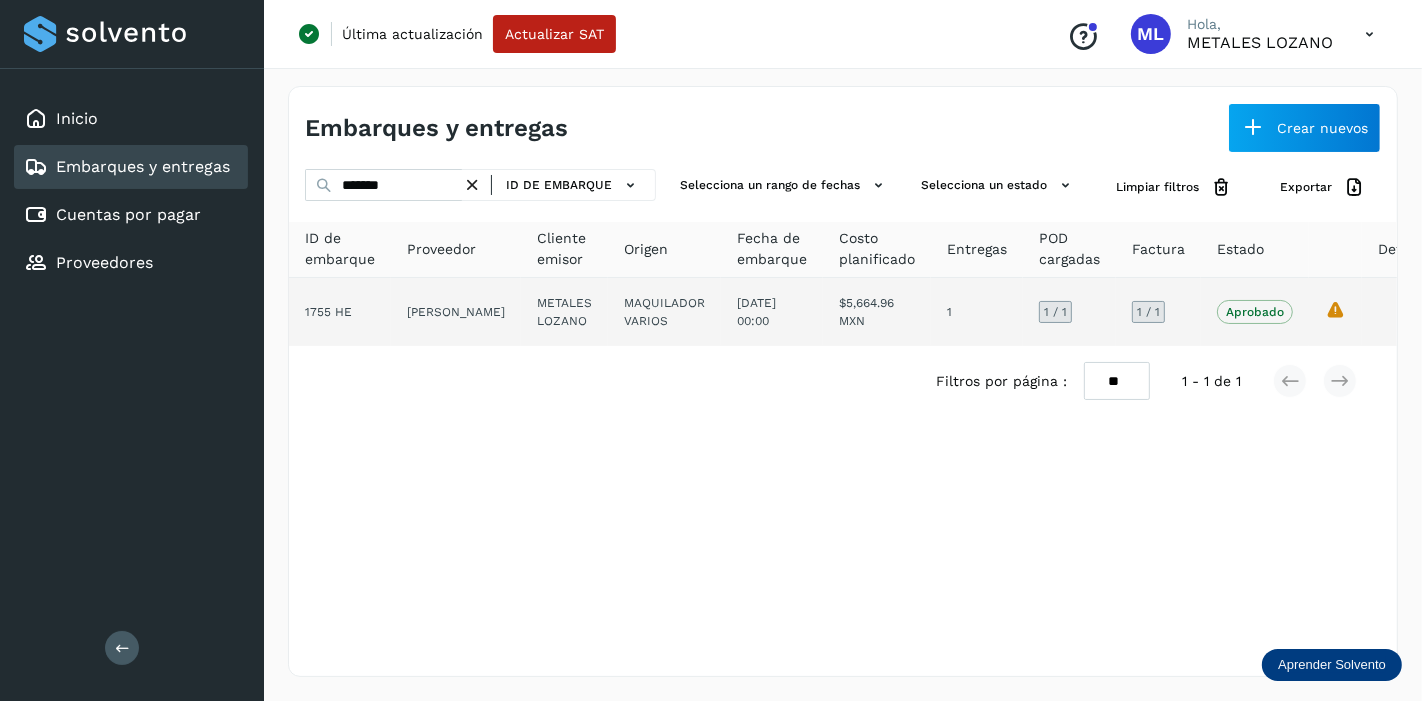 click on "$5,664.96 MXN" 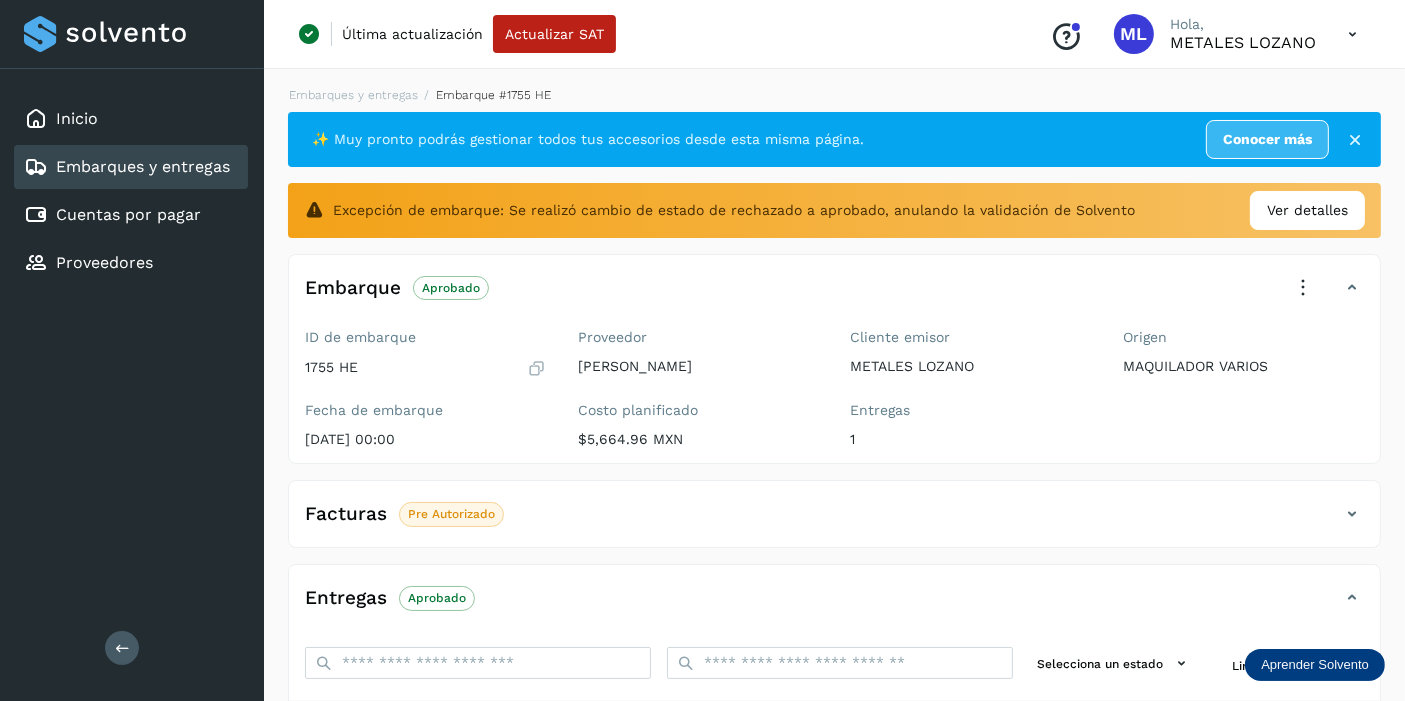 click on "Facturas Pre Autorizado" 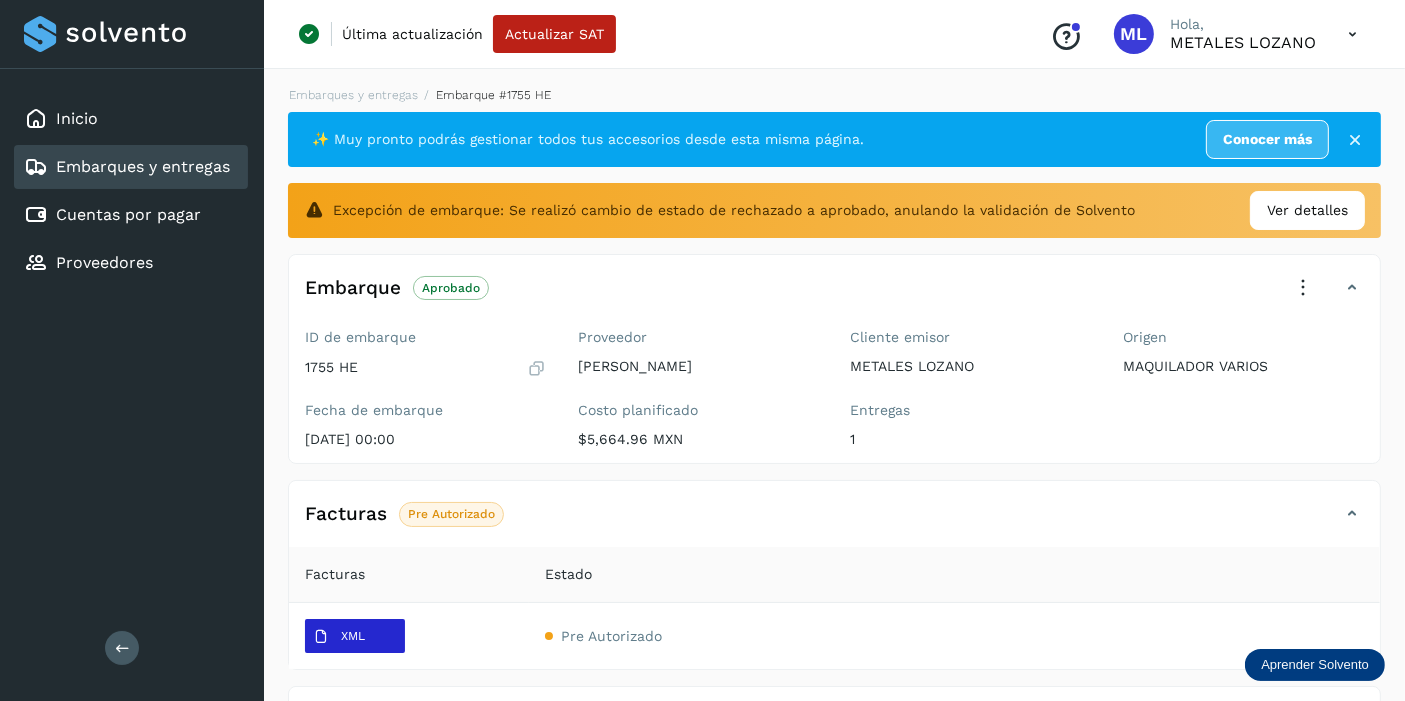 click on "XML" at bounding box center (353, 636) 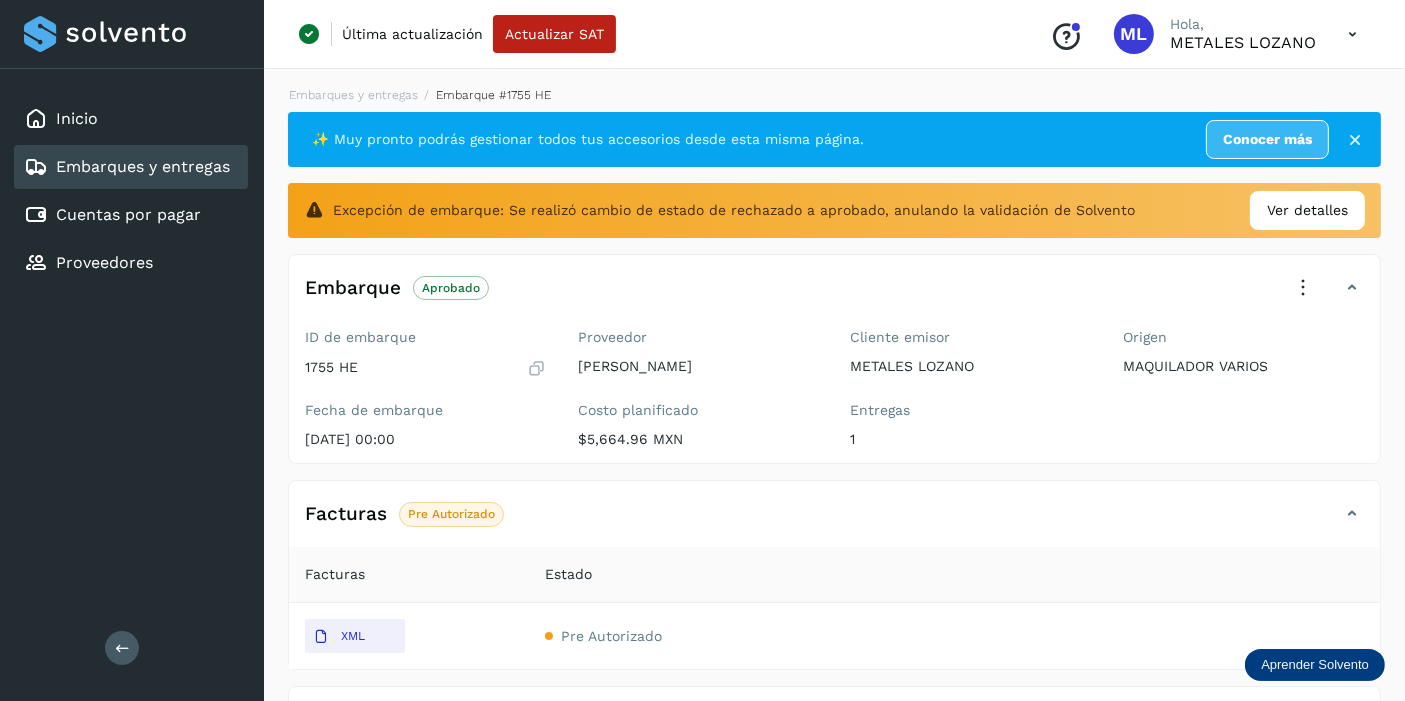 click on "Embarques y entregas" at bounding box center [143, 166] 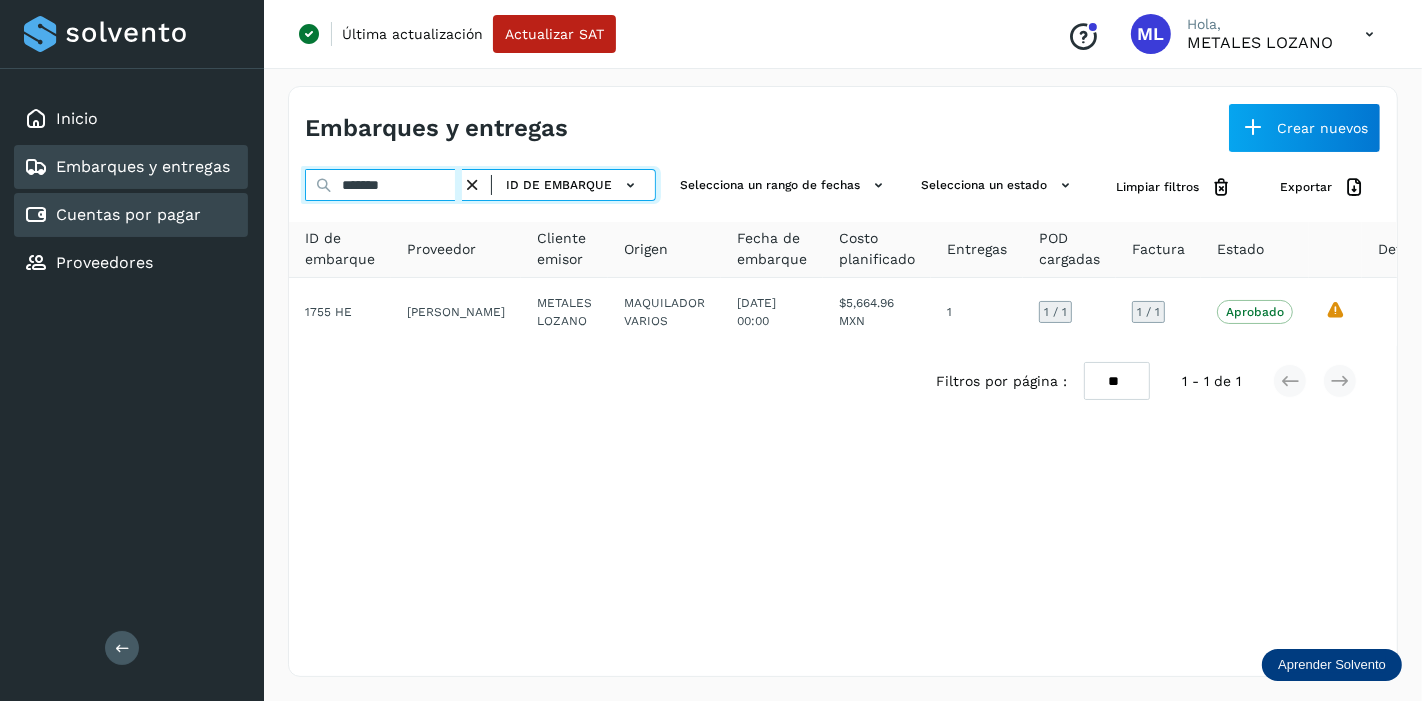 drag, startPoint x: 413, startPoint y: 189, endPoint x: 226, endPoint y: 213, distance: 188.53381 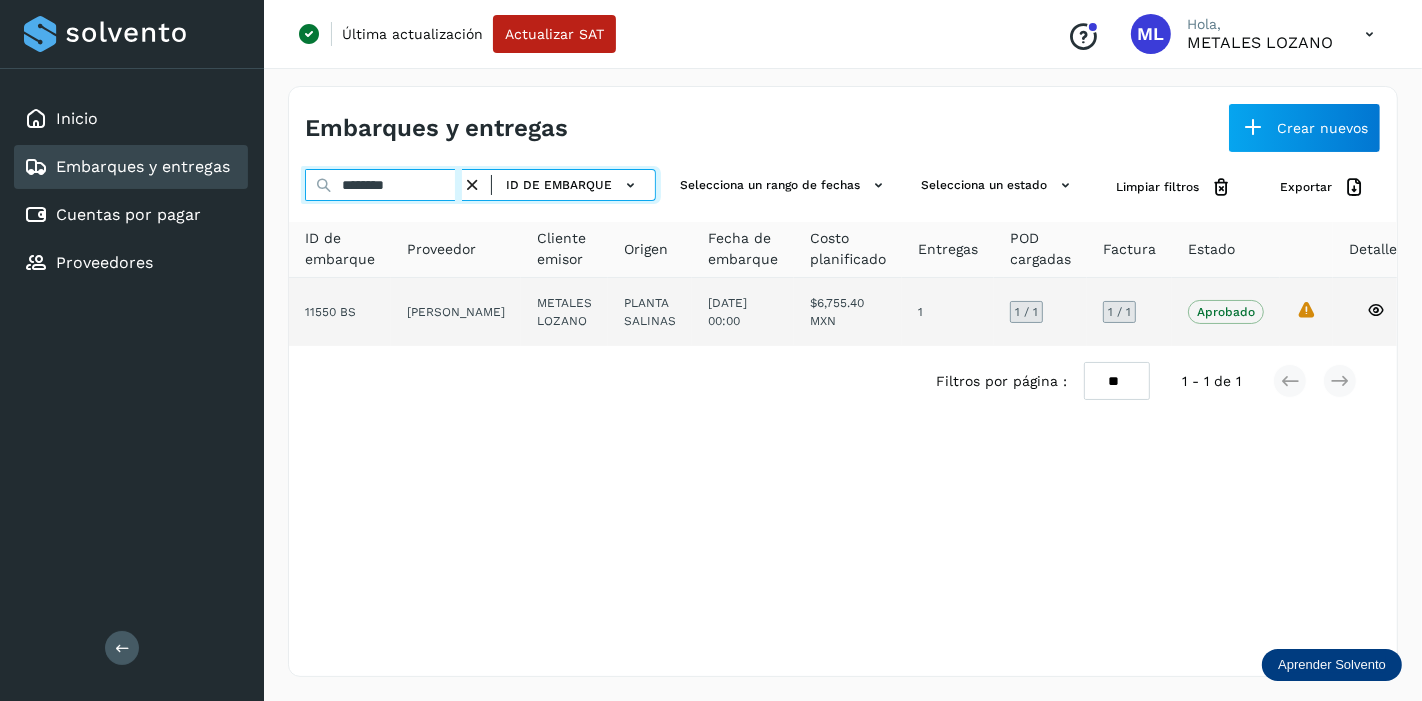 type on "********" 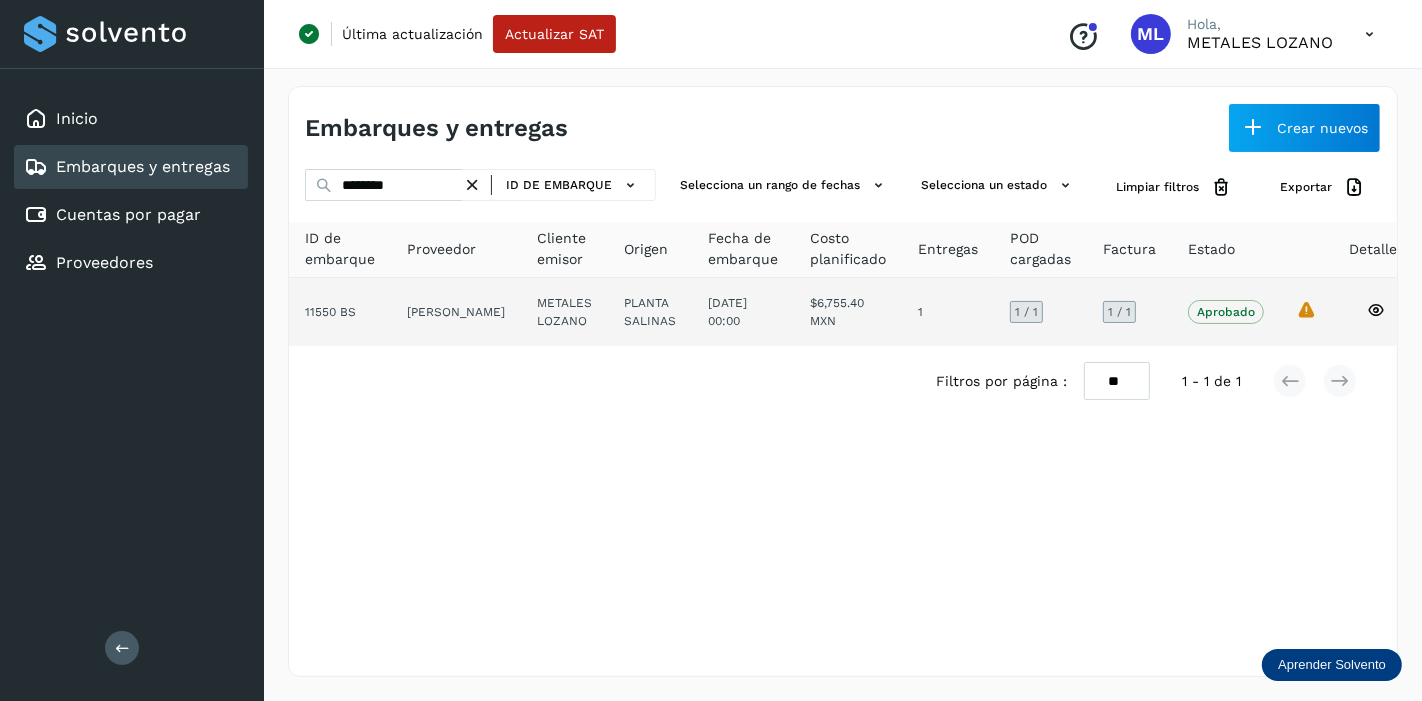 click on "$6,755.40 MXN" 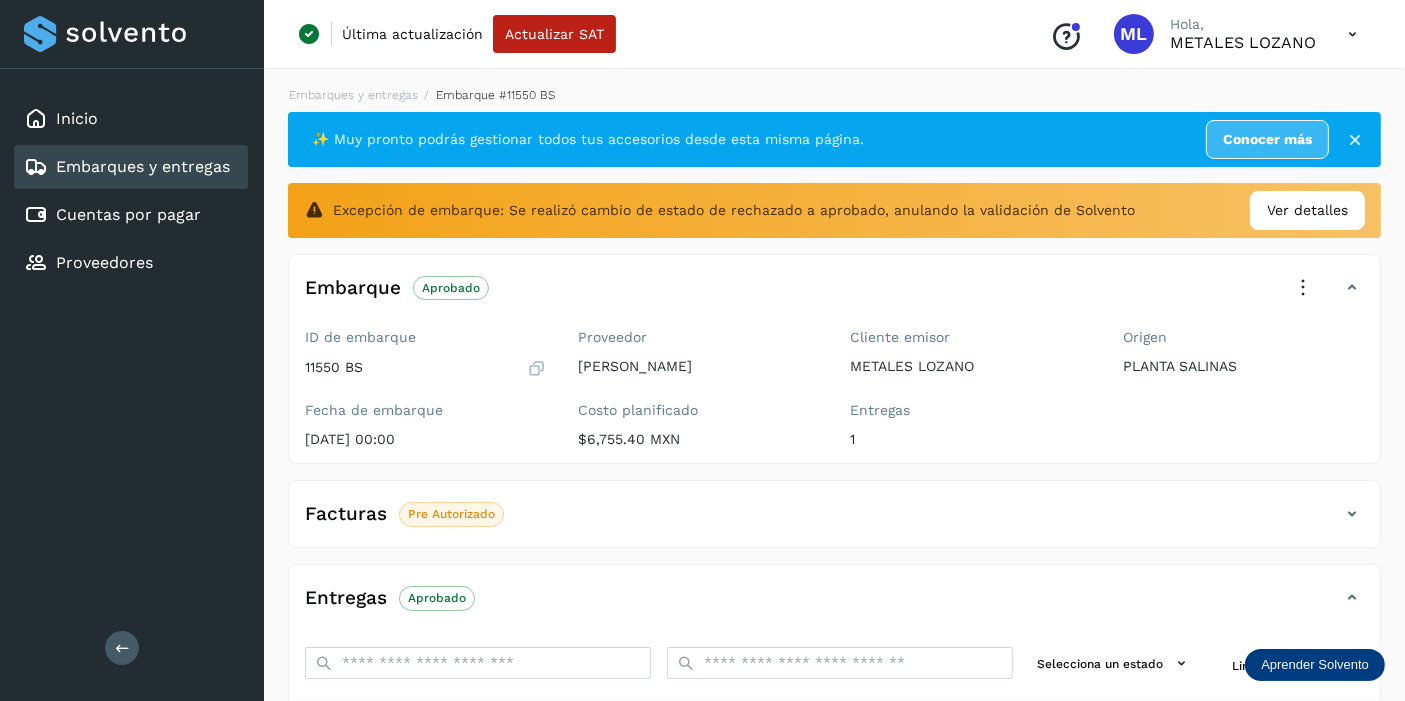 click on "Facturas Pre Autorizado" 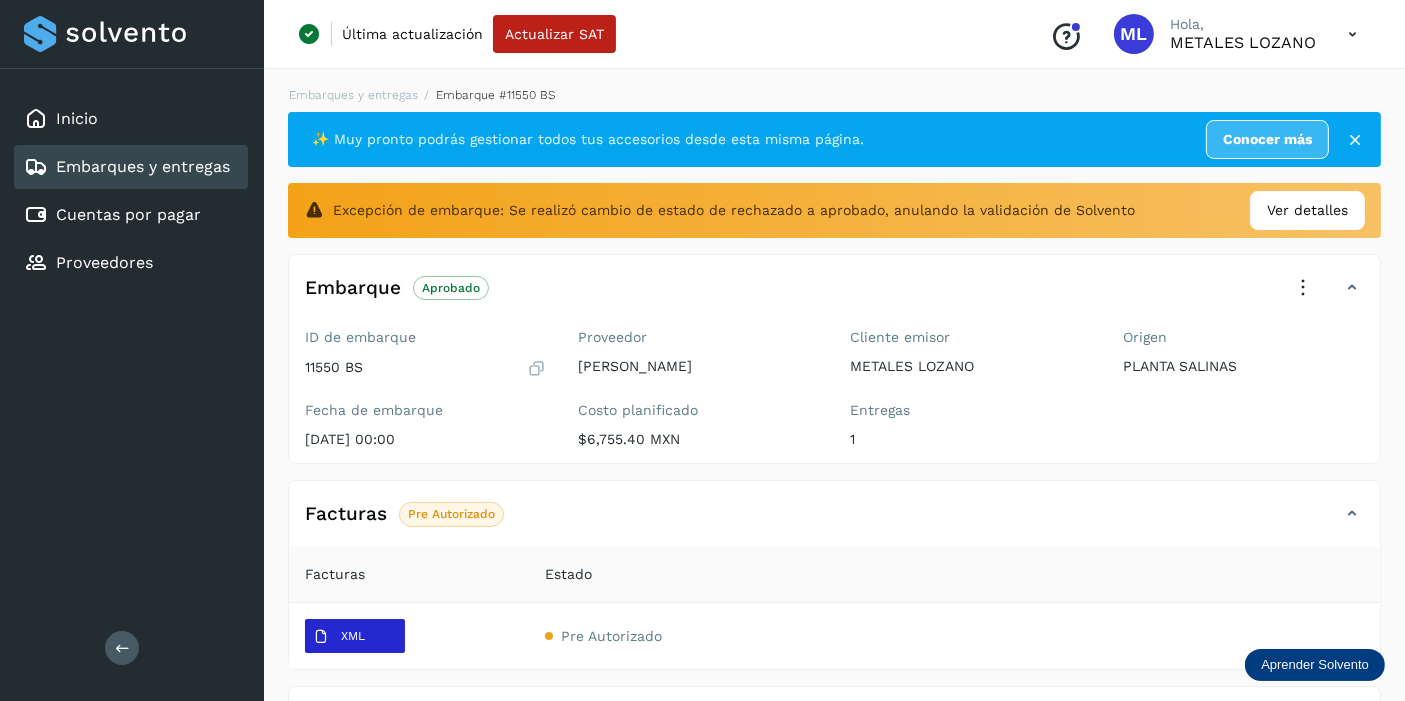 click on "XML" at bounding box center [355, 636] 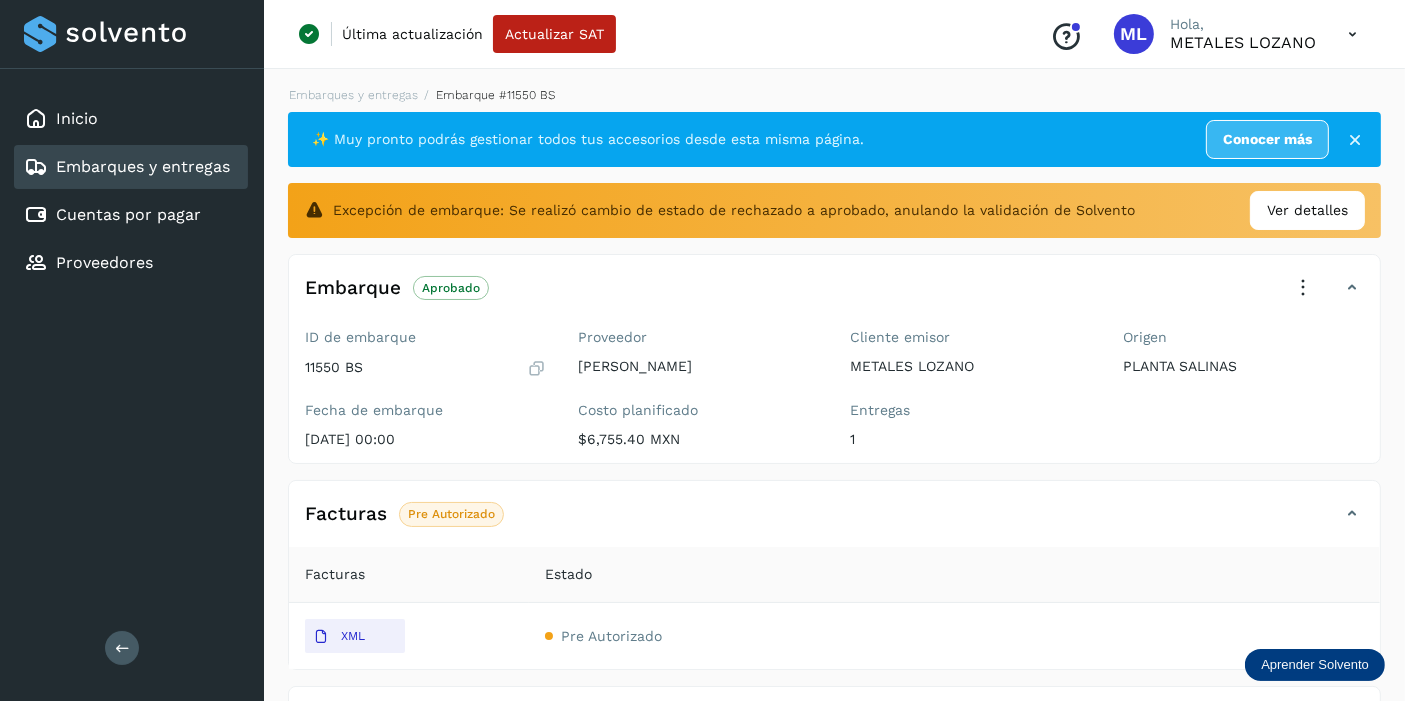 click on "Embarques y entregas" at bounding box center (143, 166) 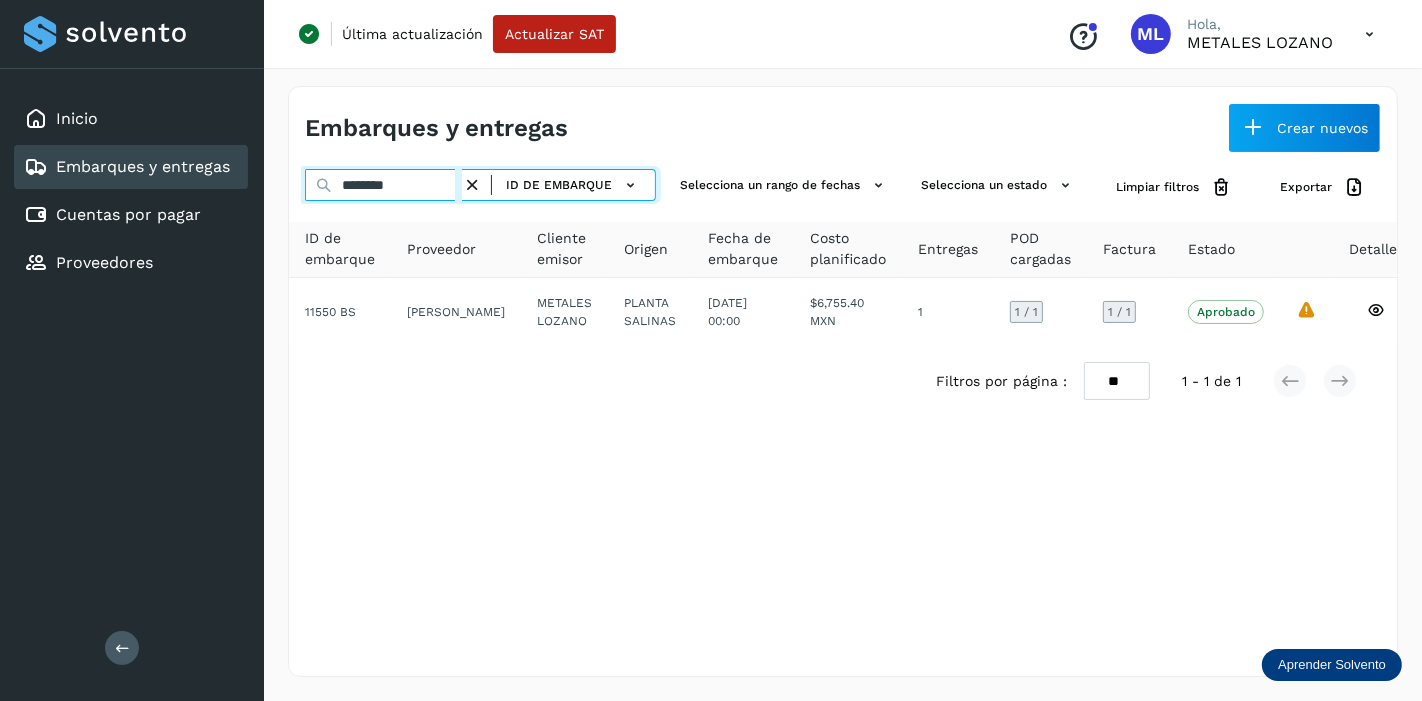 drag, startPoint x: 413, startPoint y: 188, endPoint x: 341, endPoint y: 211, distance: 75.58439 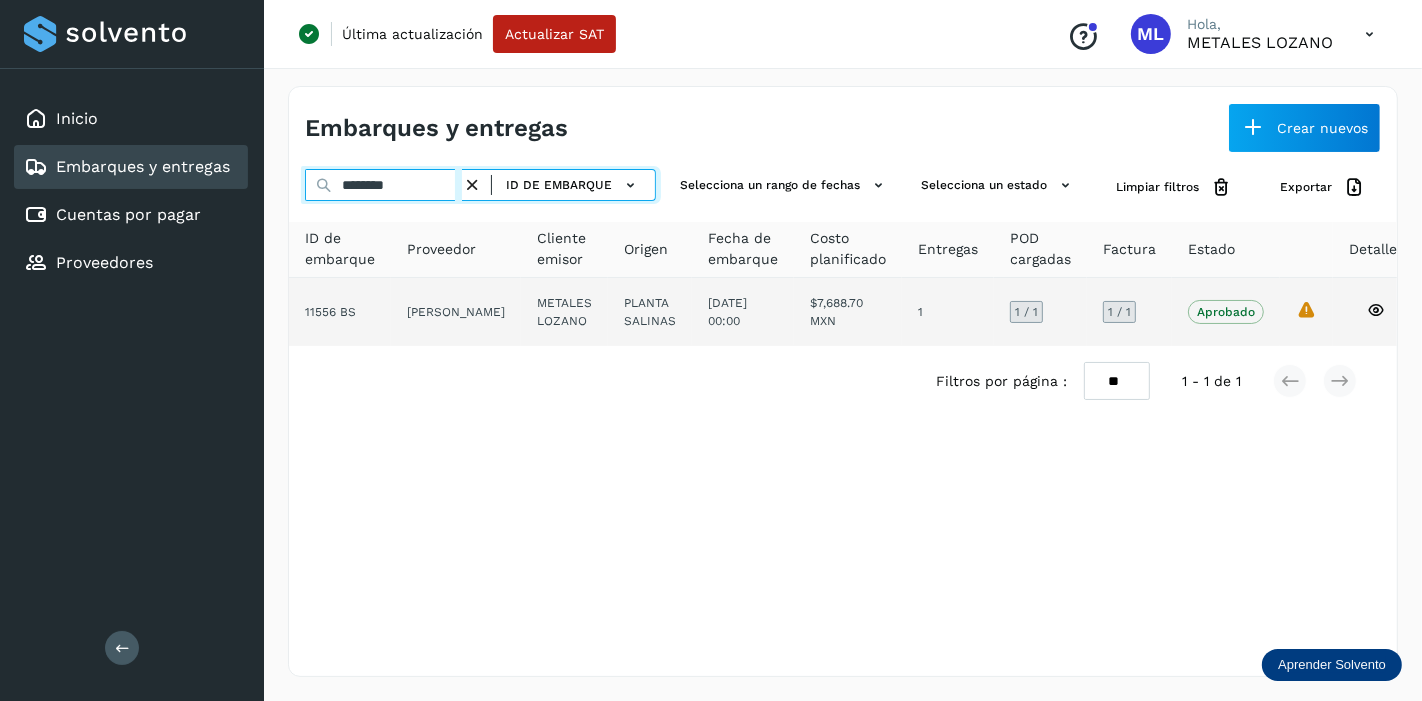type on "********" 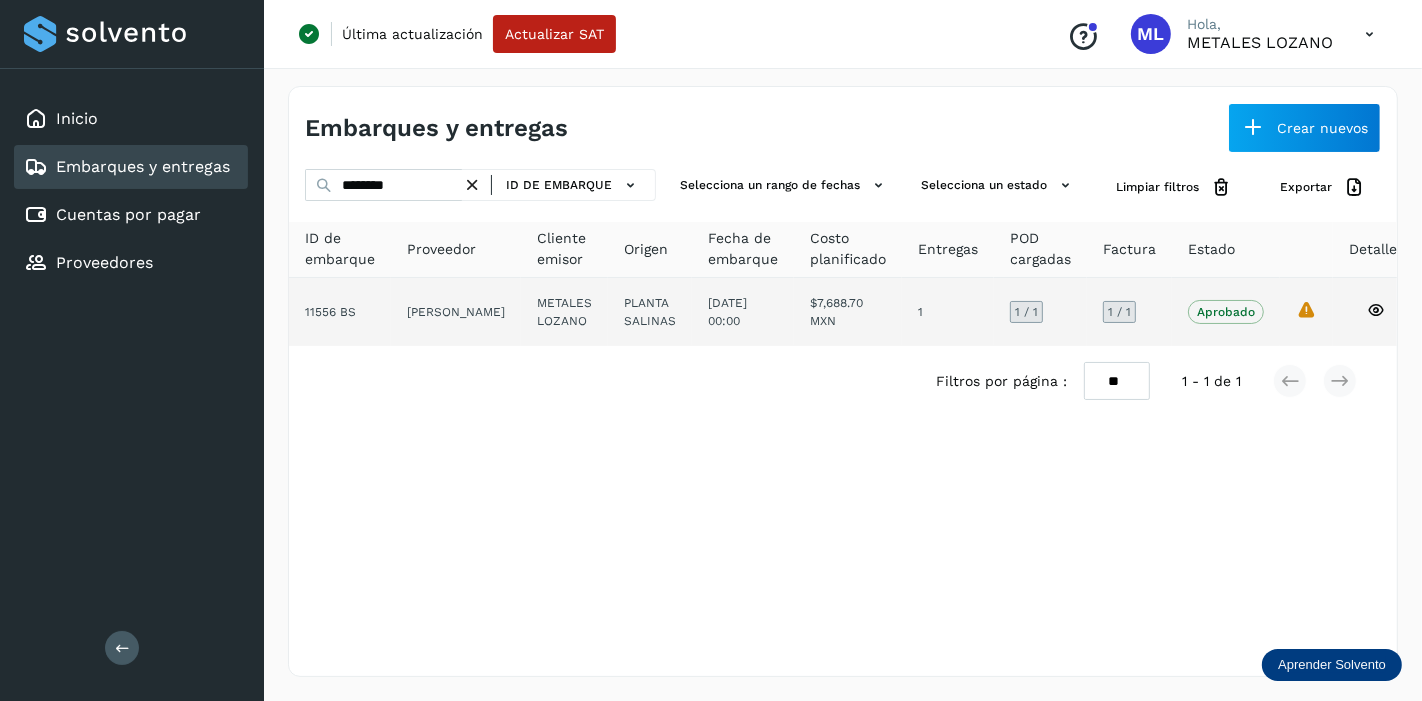 click on "1" 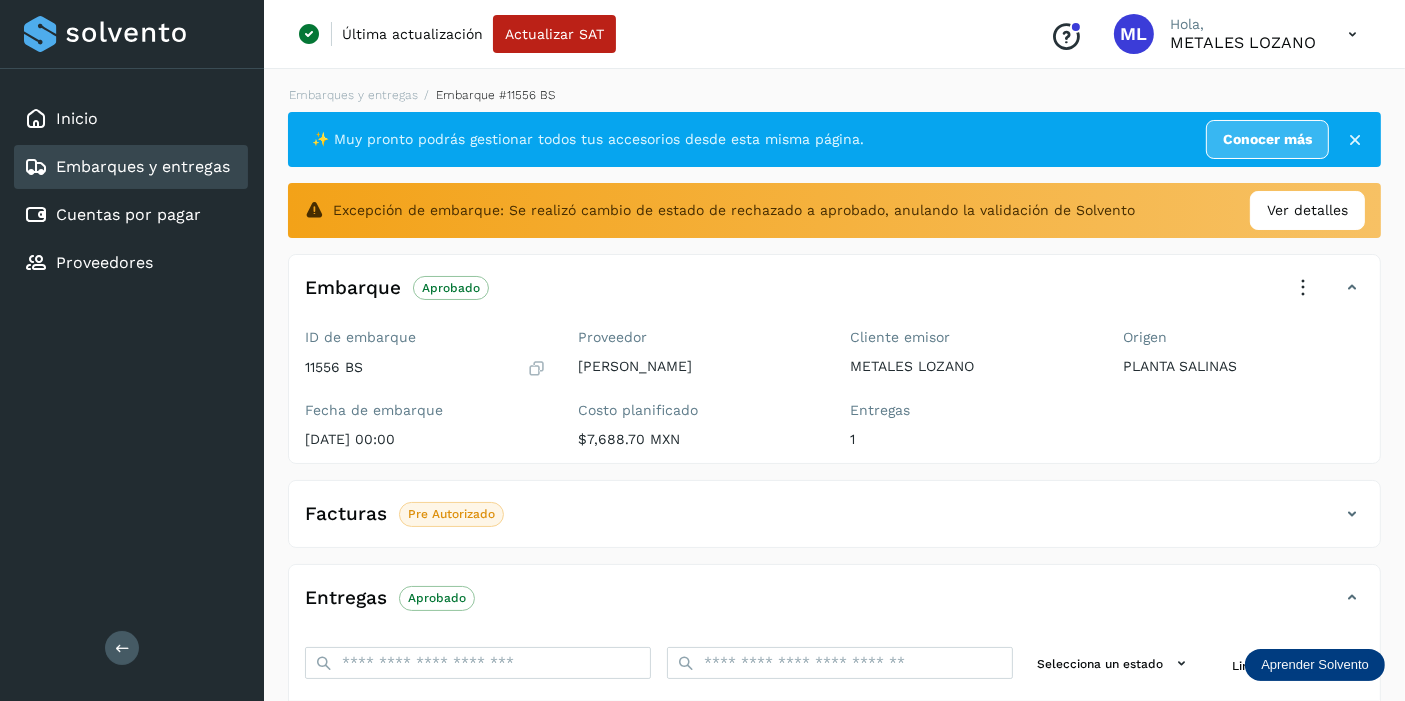 click on "Facturas Pre Autorizado" 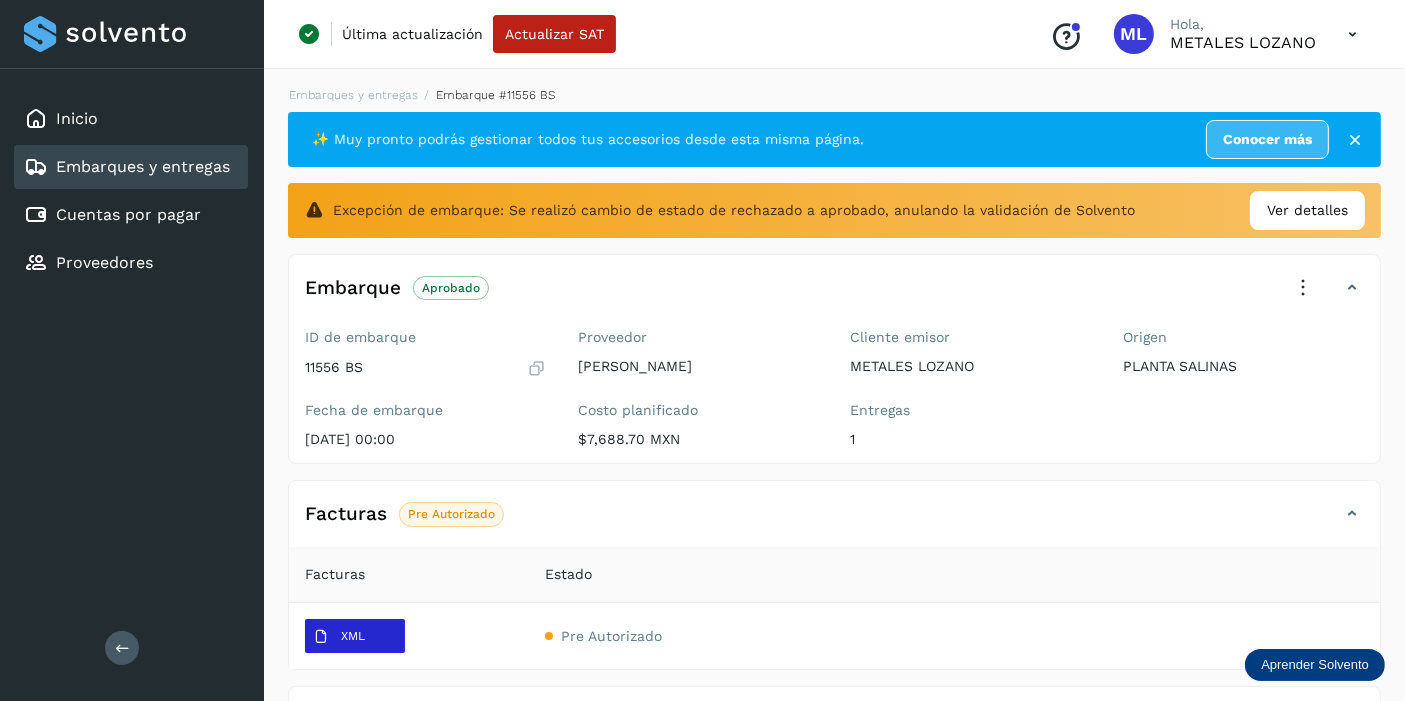 click on "XML" at bounding box center [355, 636] 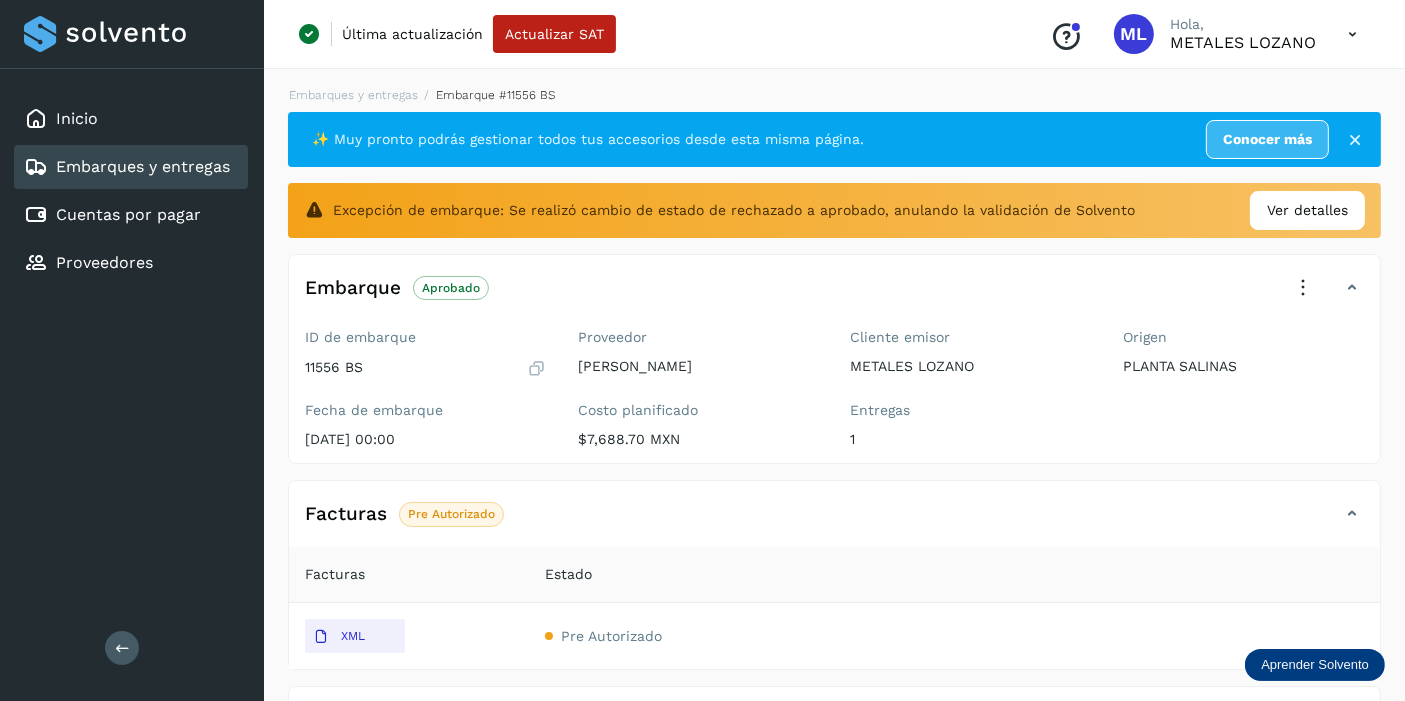 click on "Embarques y entregas" at bounding box center (143, 166) 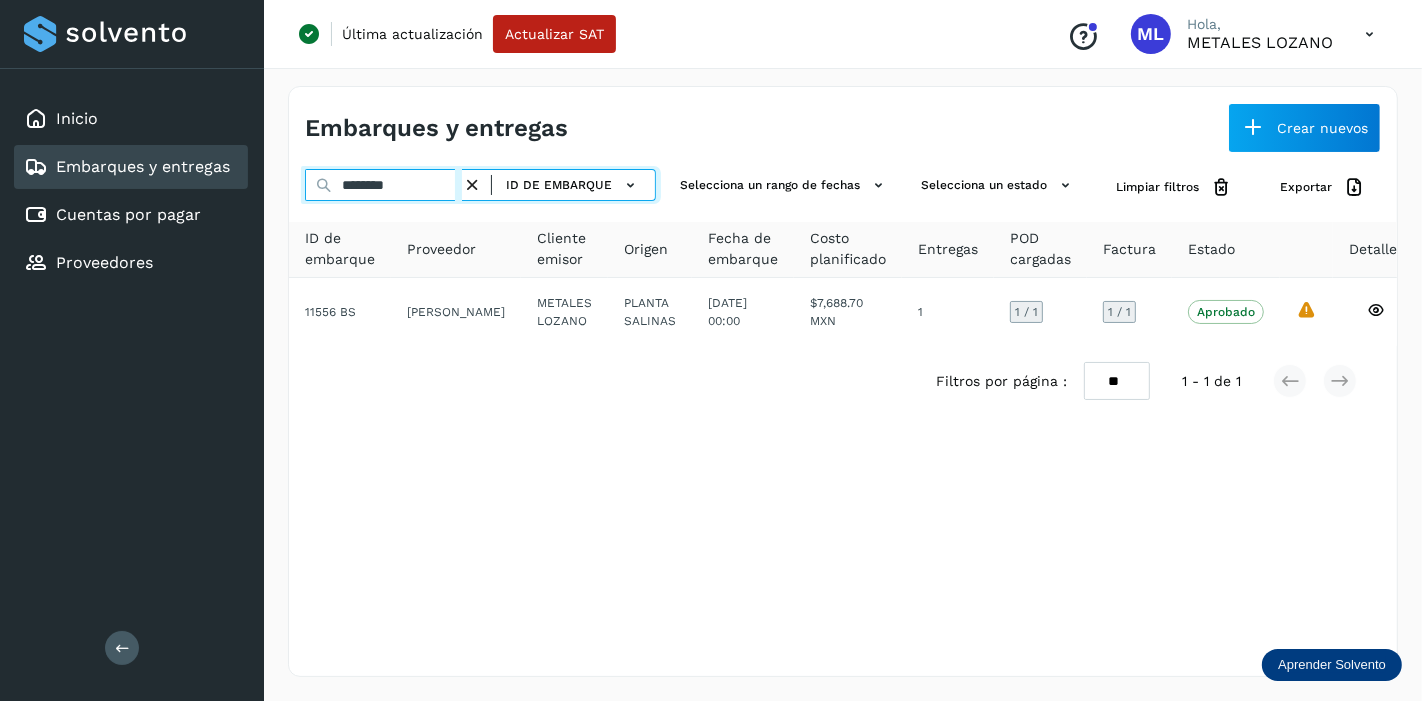 paste 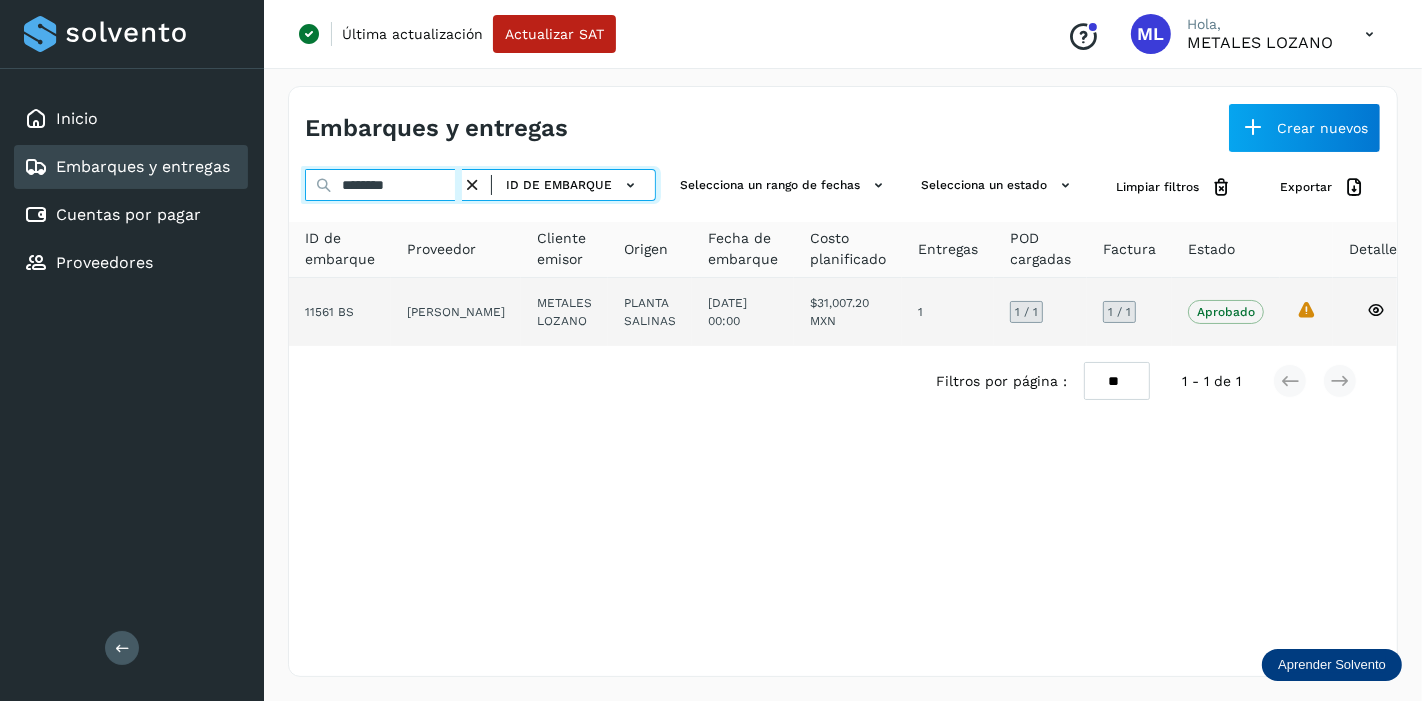 type on "********" 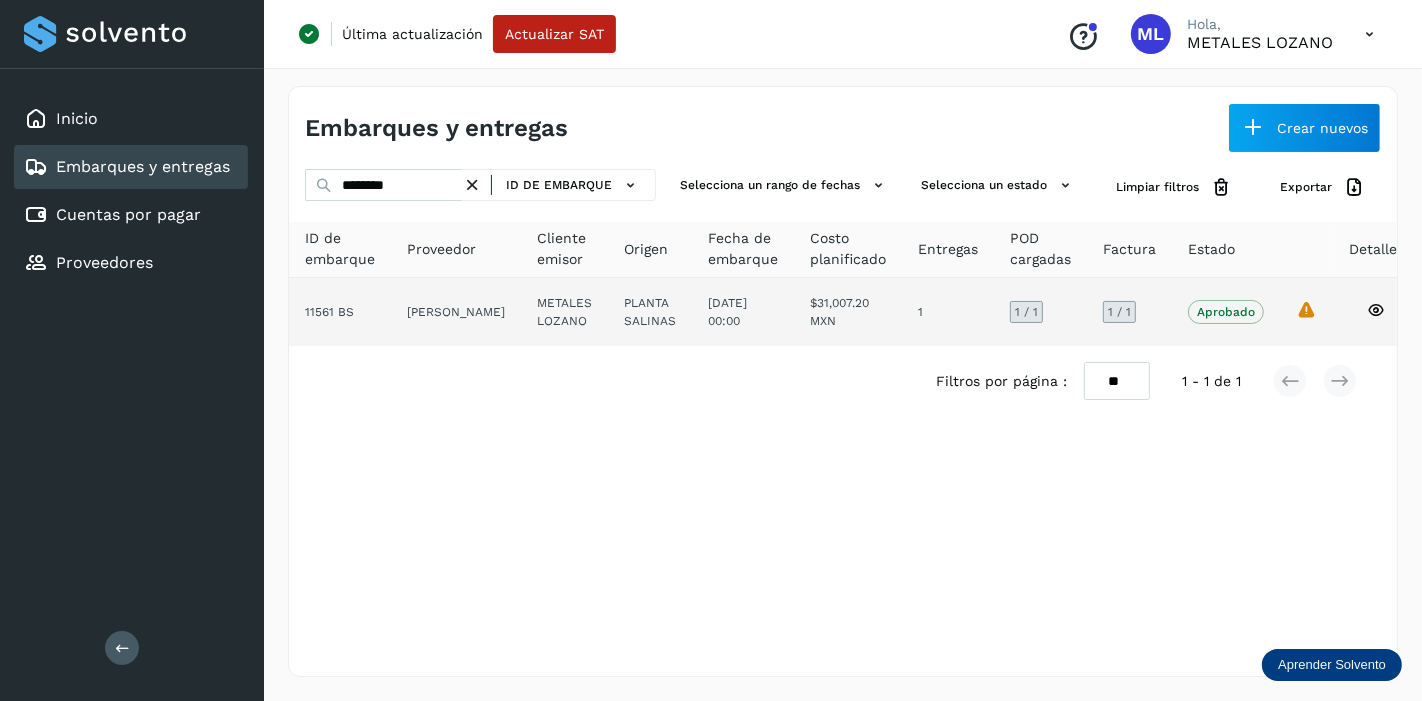 click on "1" 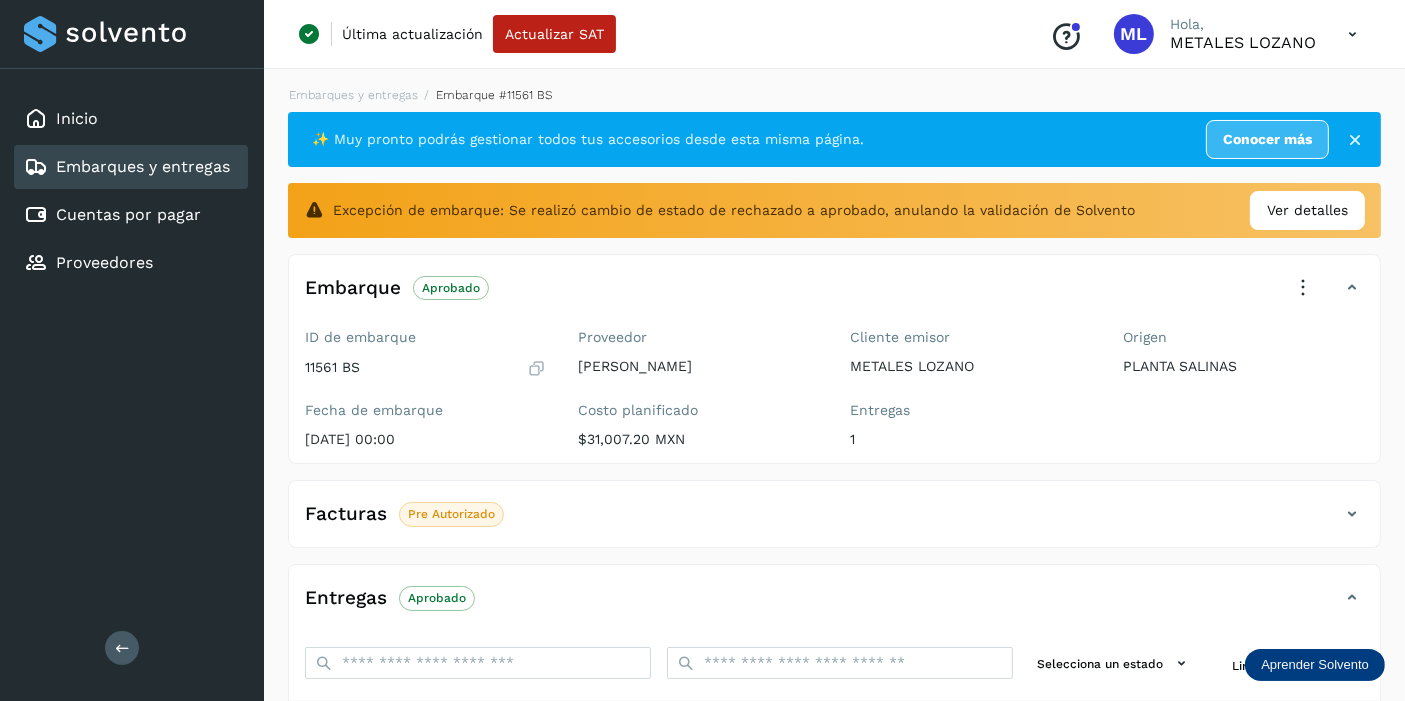 click on "Facturas Pre Autorizado" at bounding box center (834, 522) 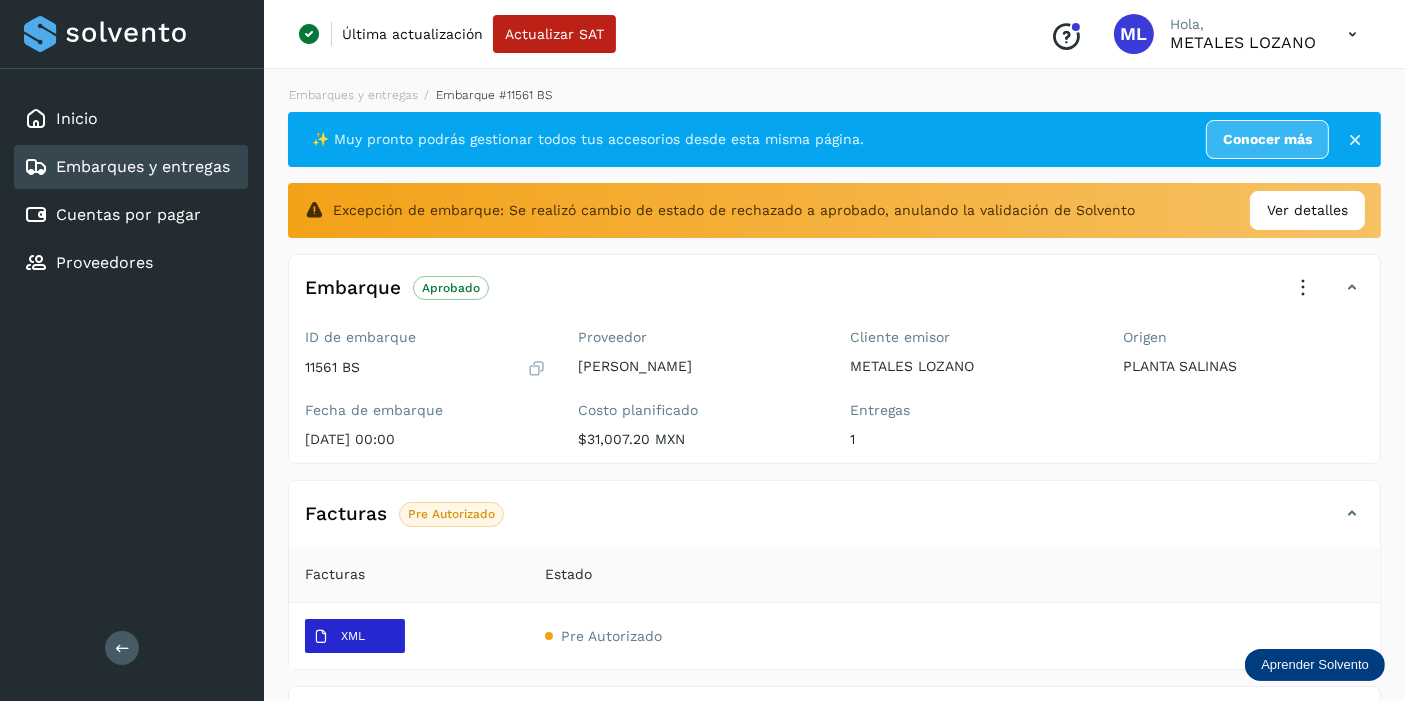 click on "XML" at bounding box center (339, 637) 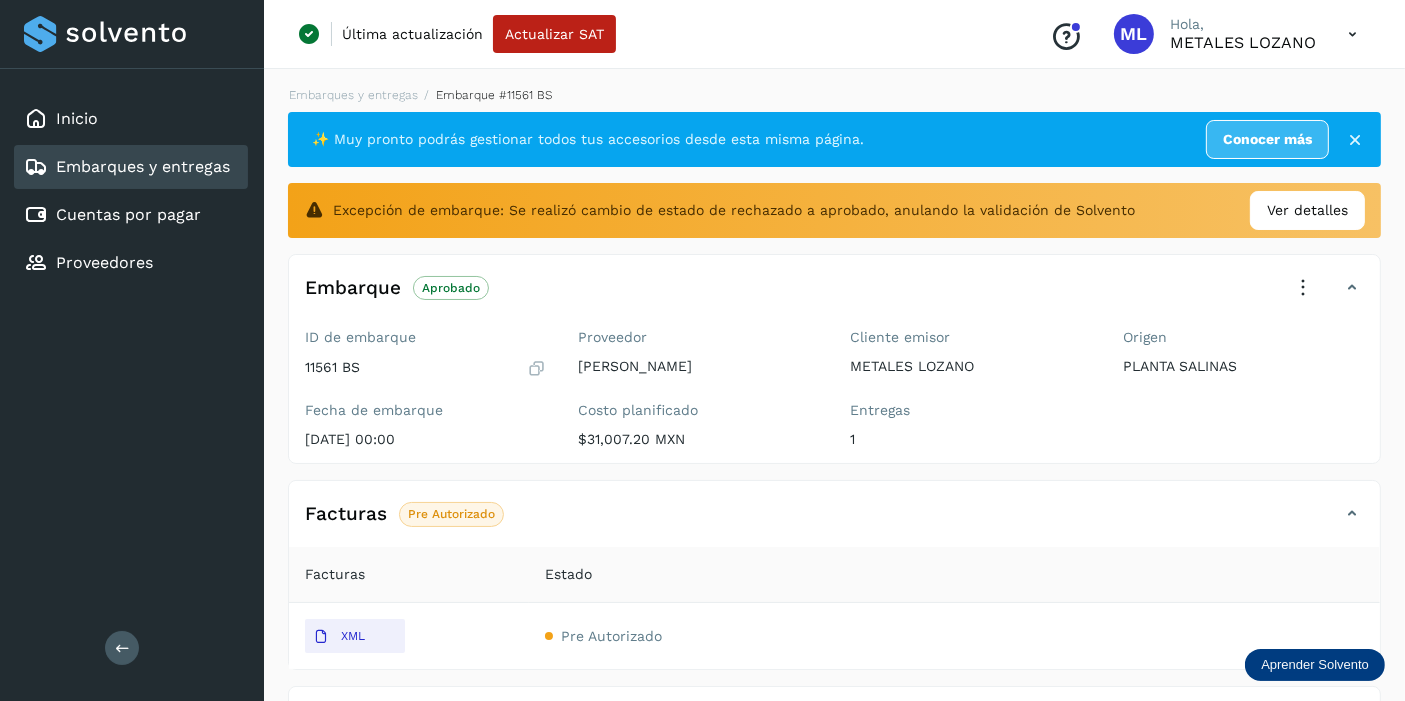 click on "Embarques y entregas" at bounding box center (143, 166) 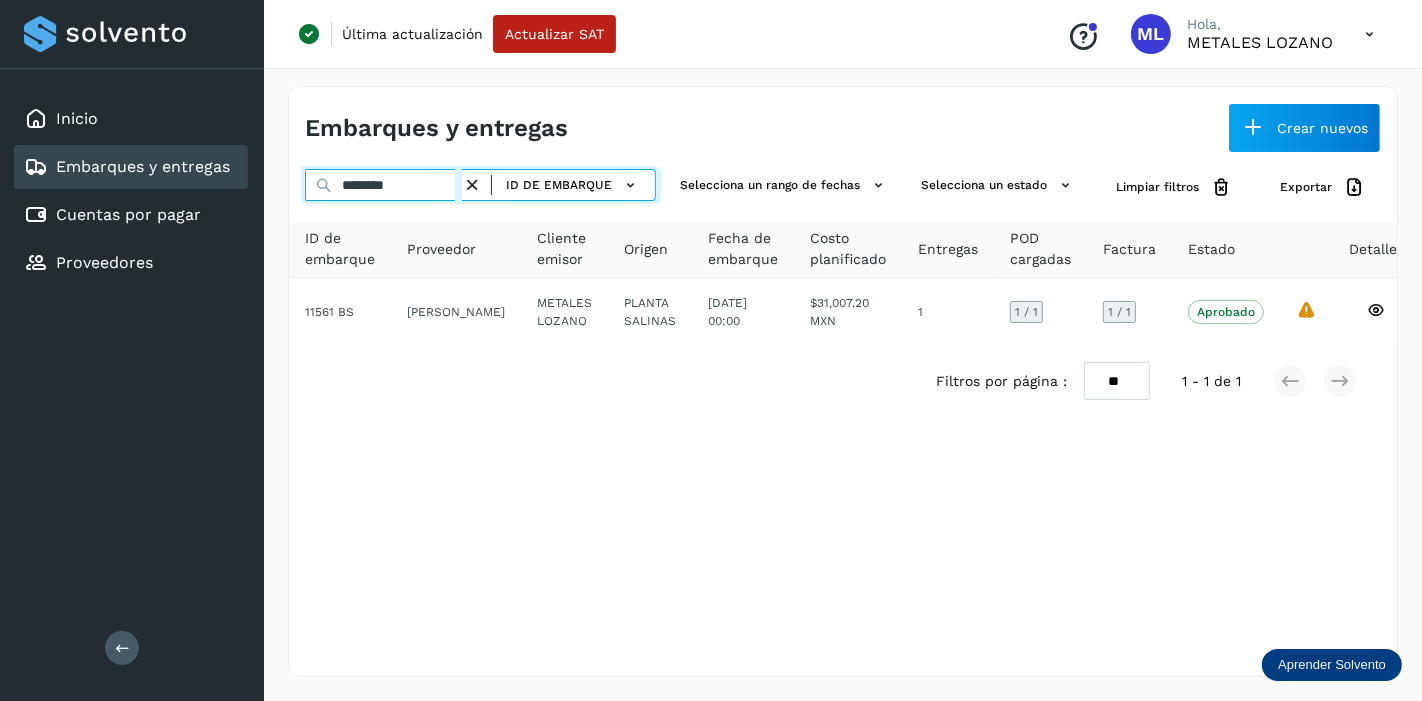 drag, startPoint x: 411, startPoint y: 187, endPoint x: 280, endPoint y: 212, distance: 133.36417 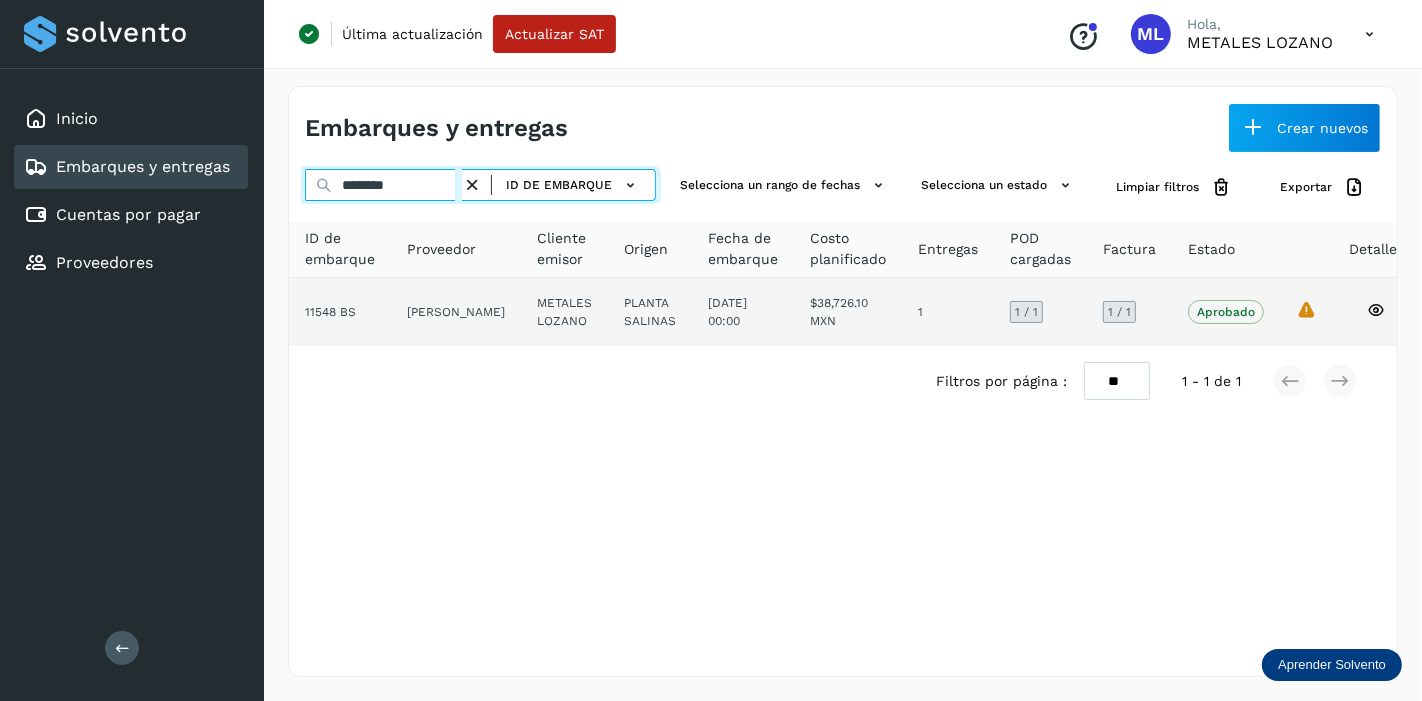 type on "********" 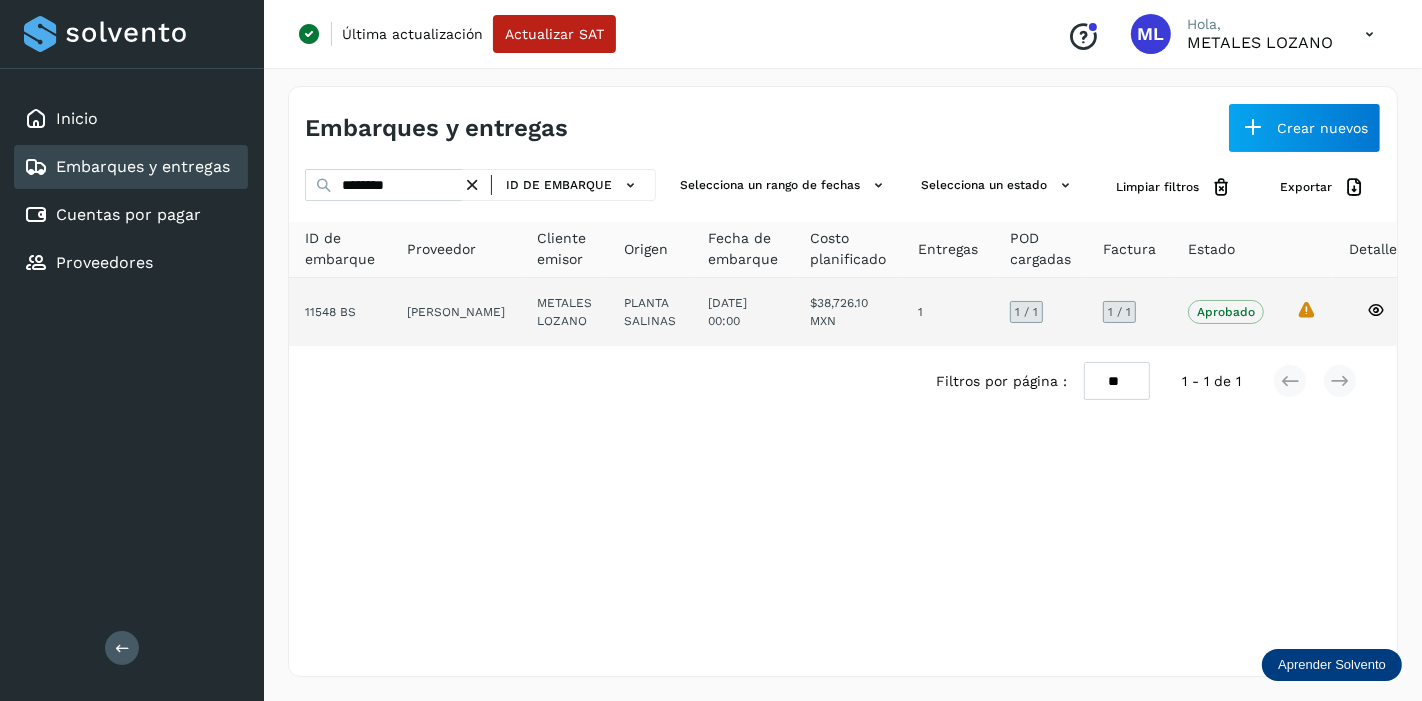 click on "[DATE] 00:00" 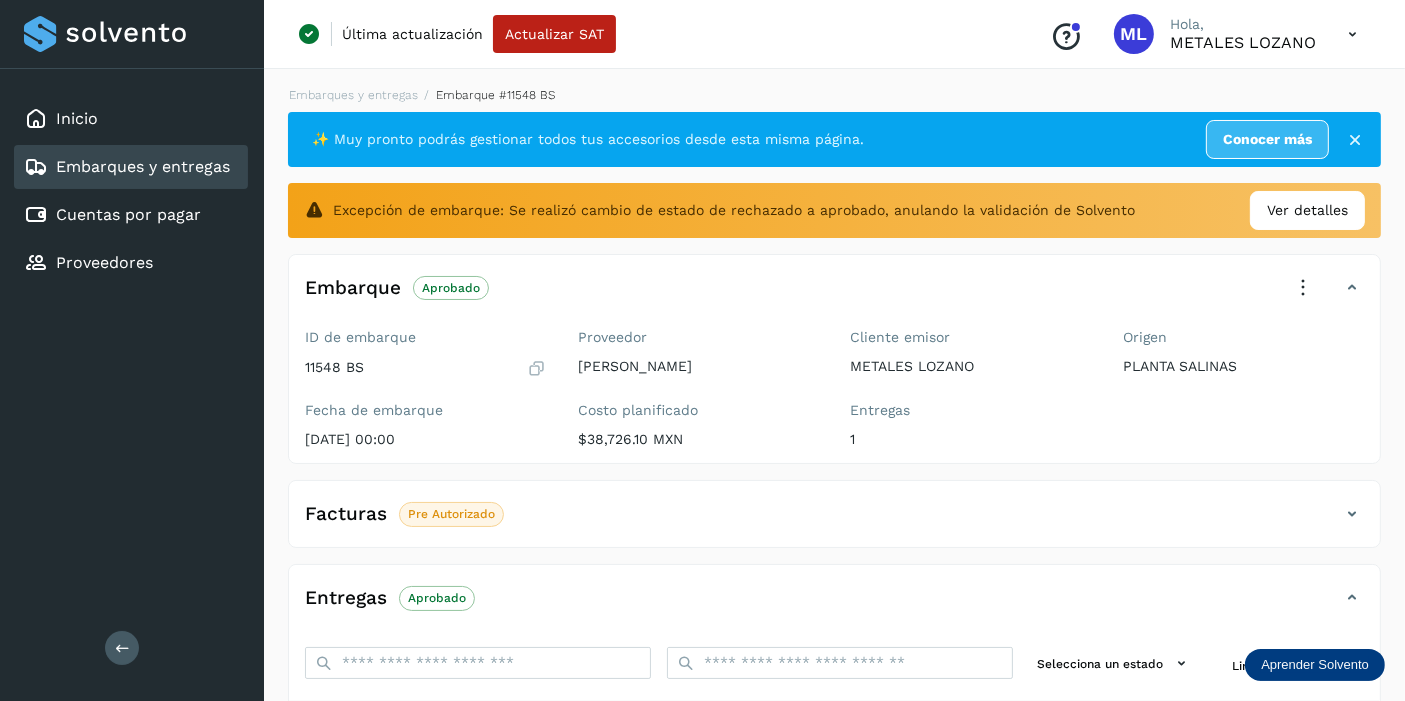 click on "Facturas Pre Autorizado" 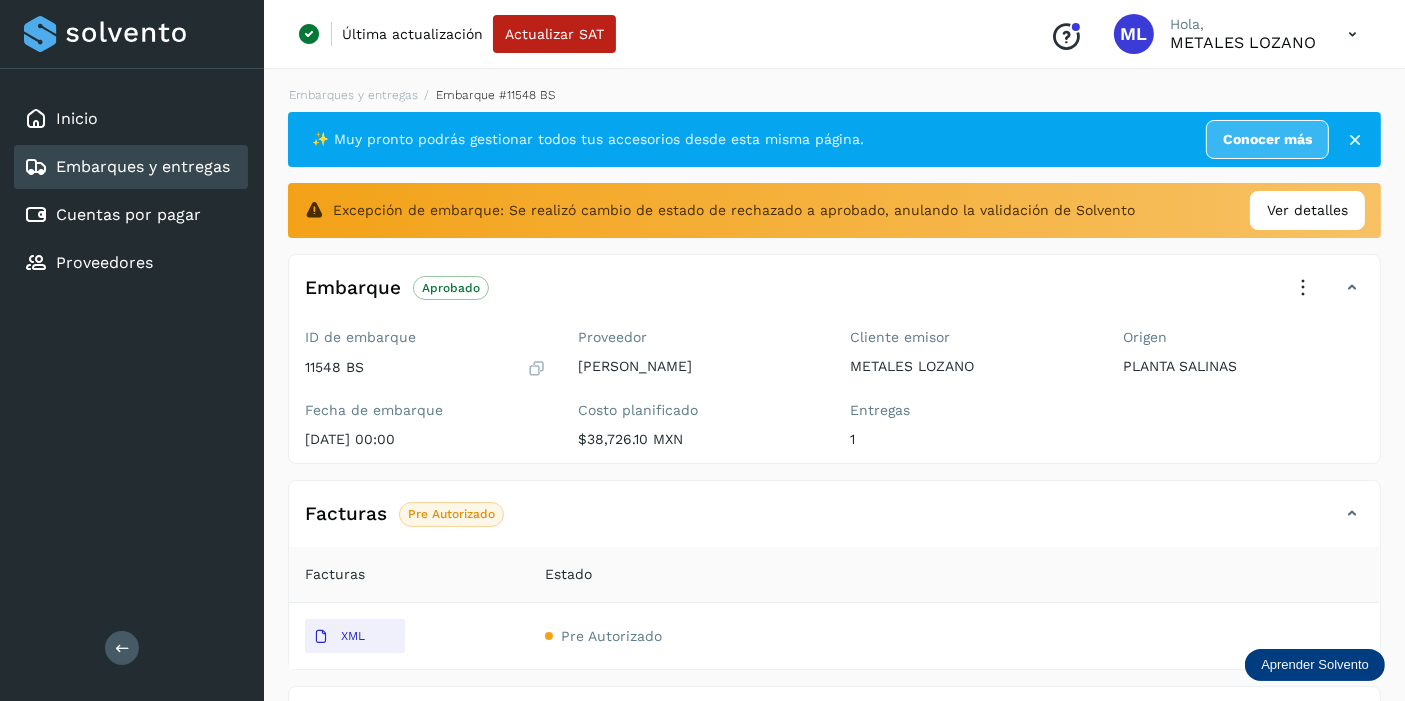 click on "XML" 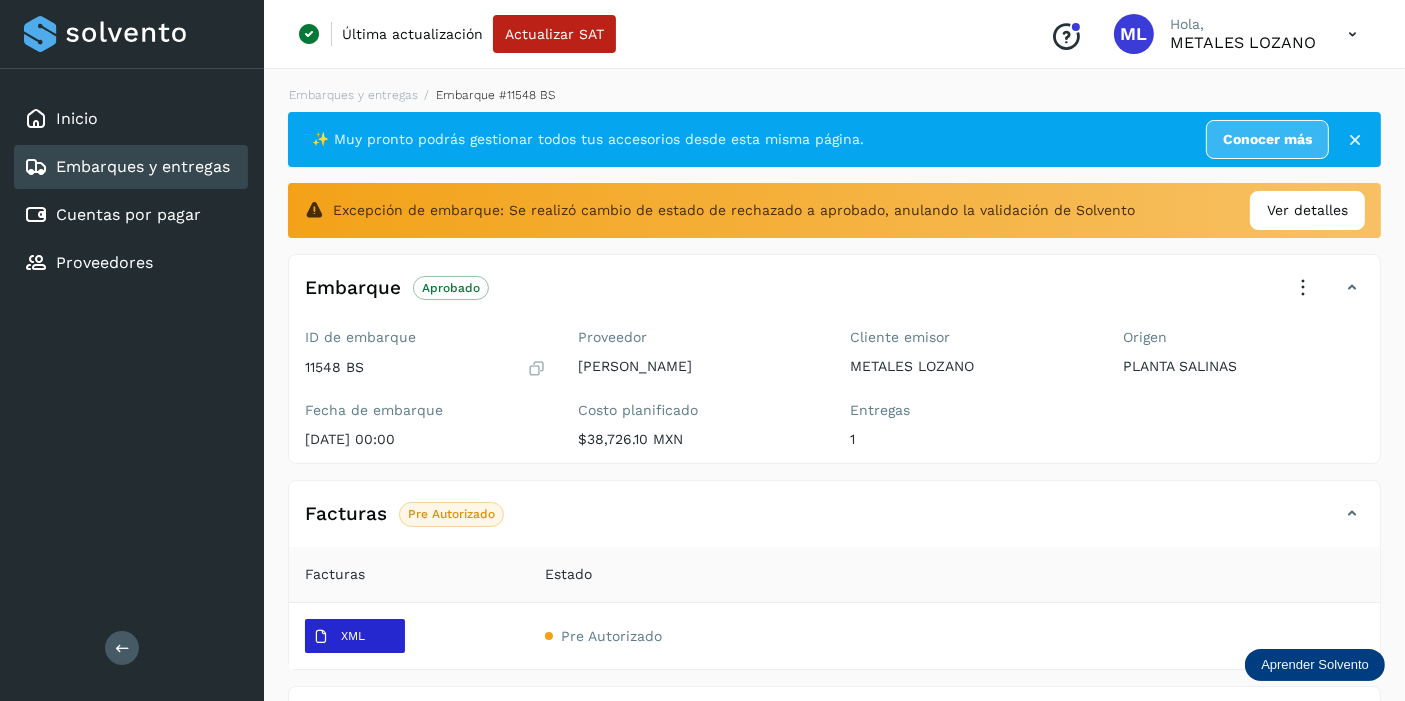 click on "XML" at bounding box center [339, 637] 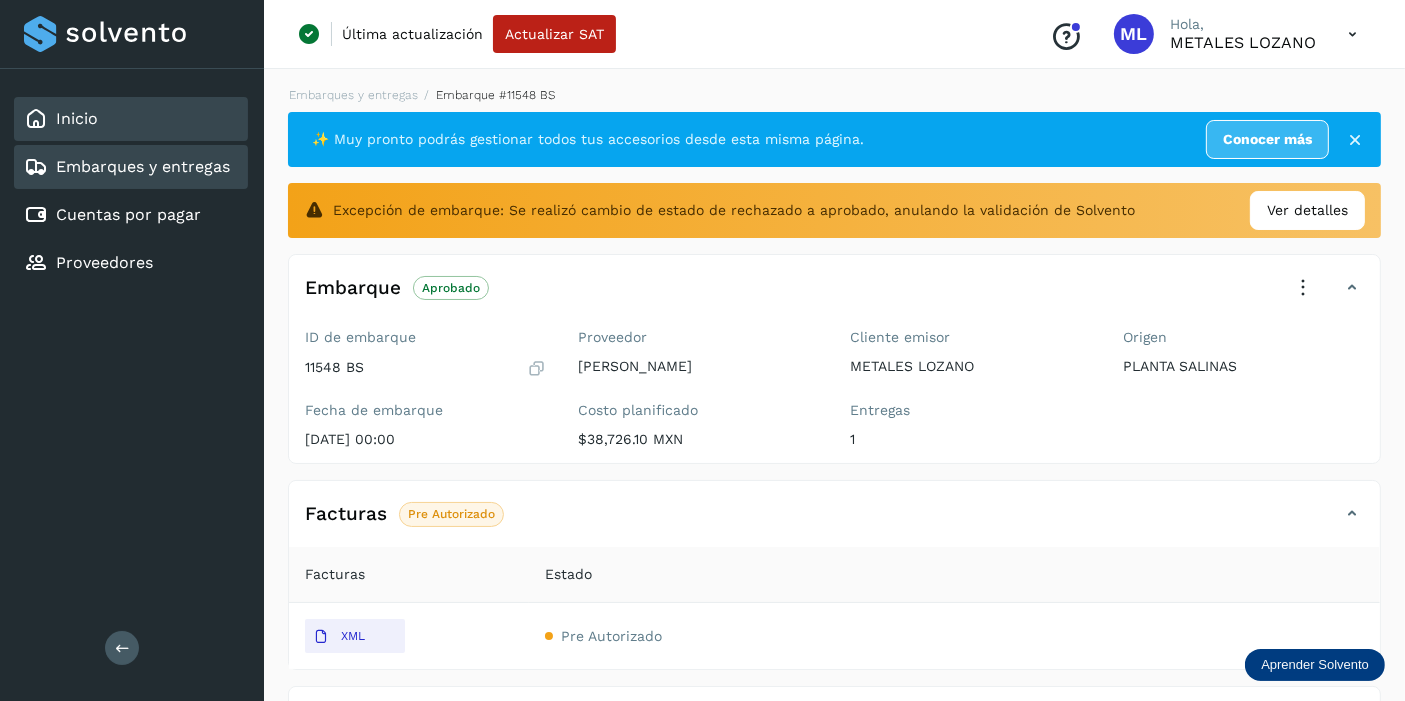 click on "Inicio" 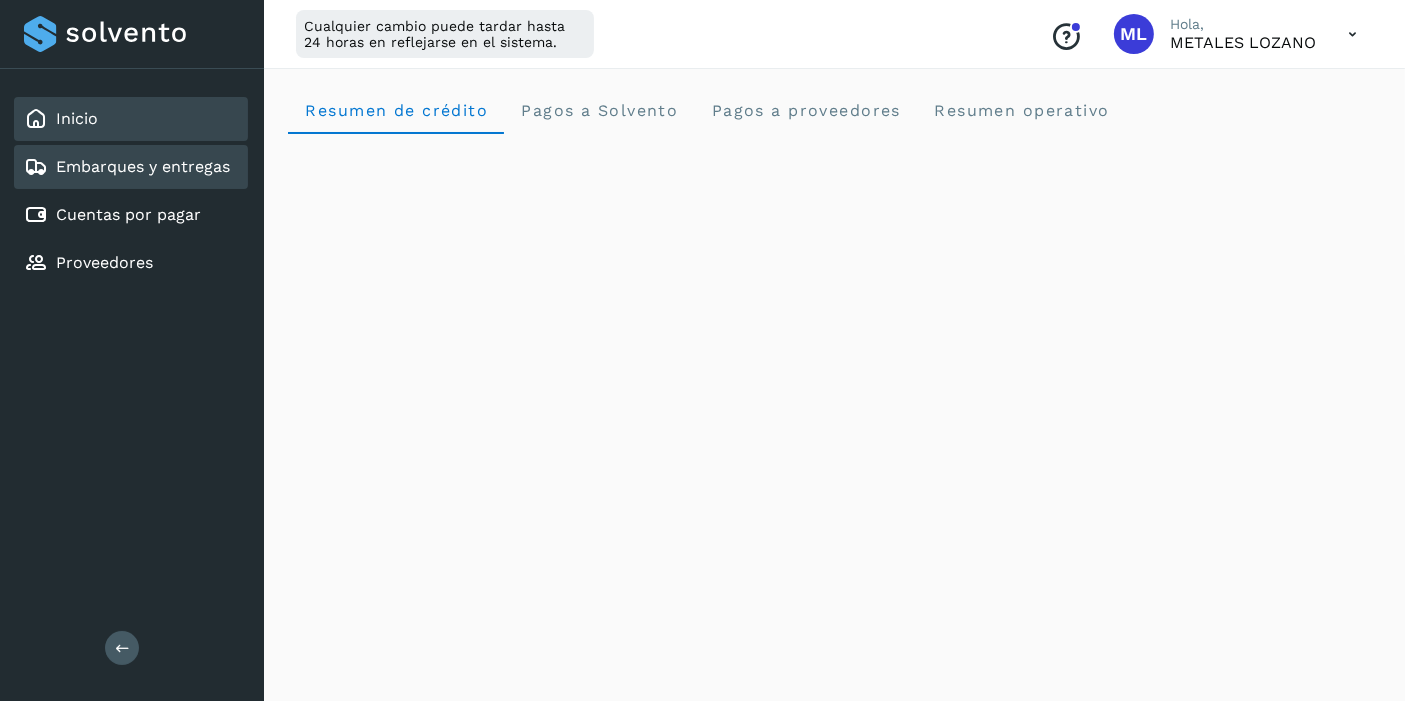 click on "Embarques y entregas" at bounding box center [143, 166] 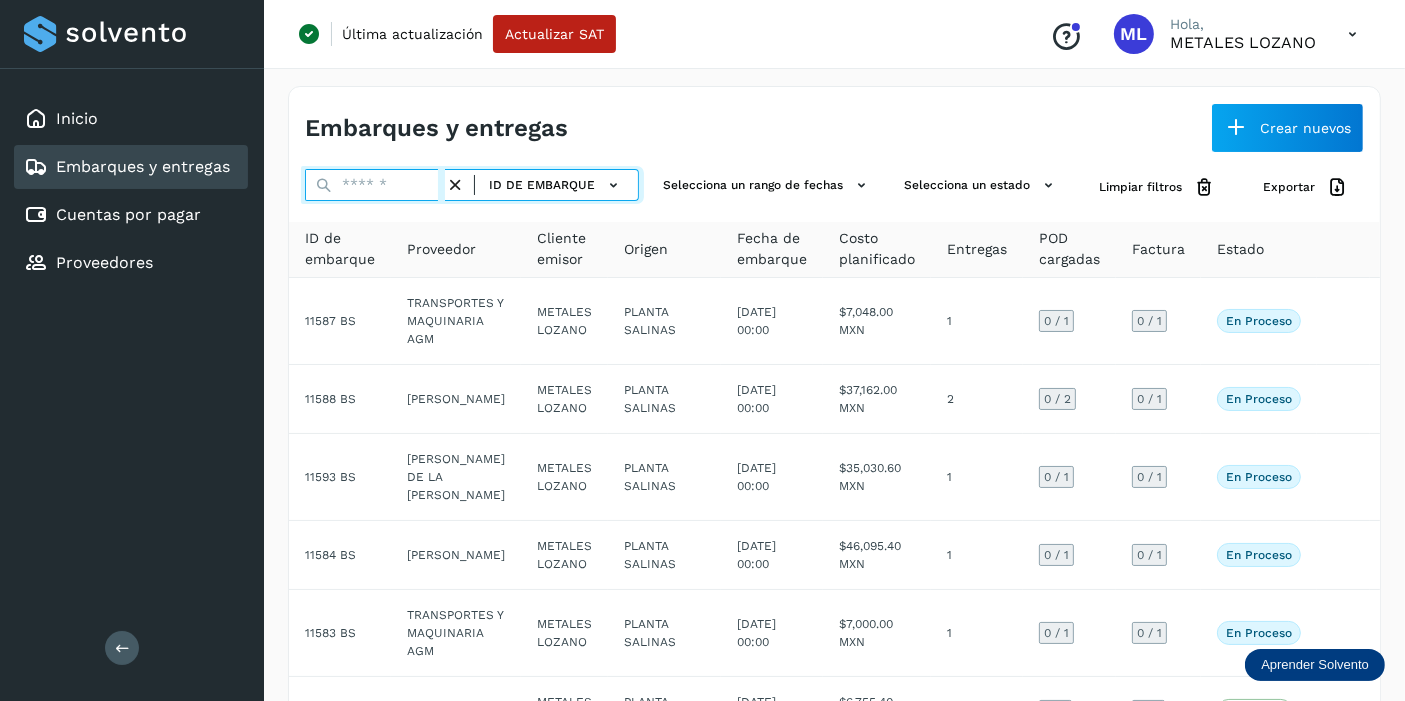 click at bounding box center [375, 185] 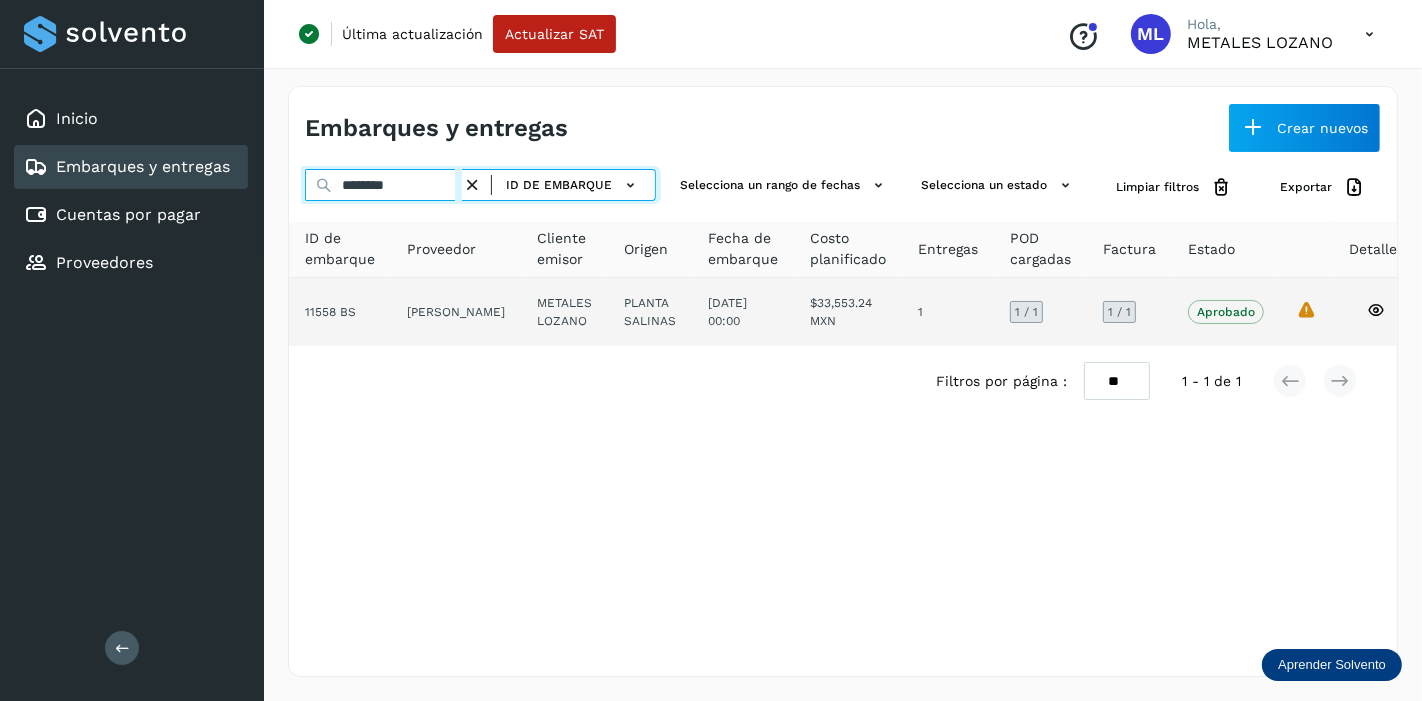 type on "********" 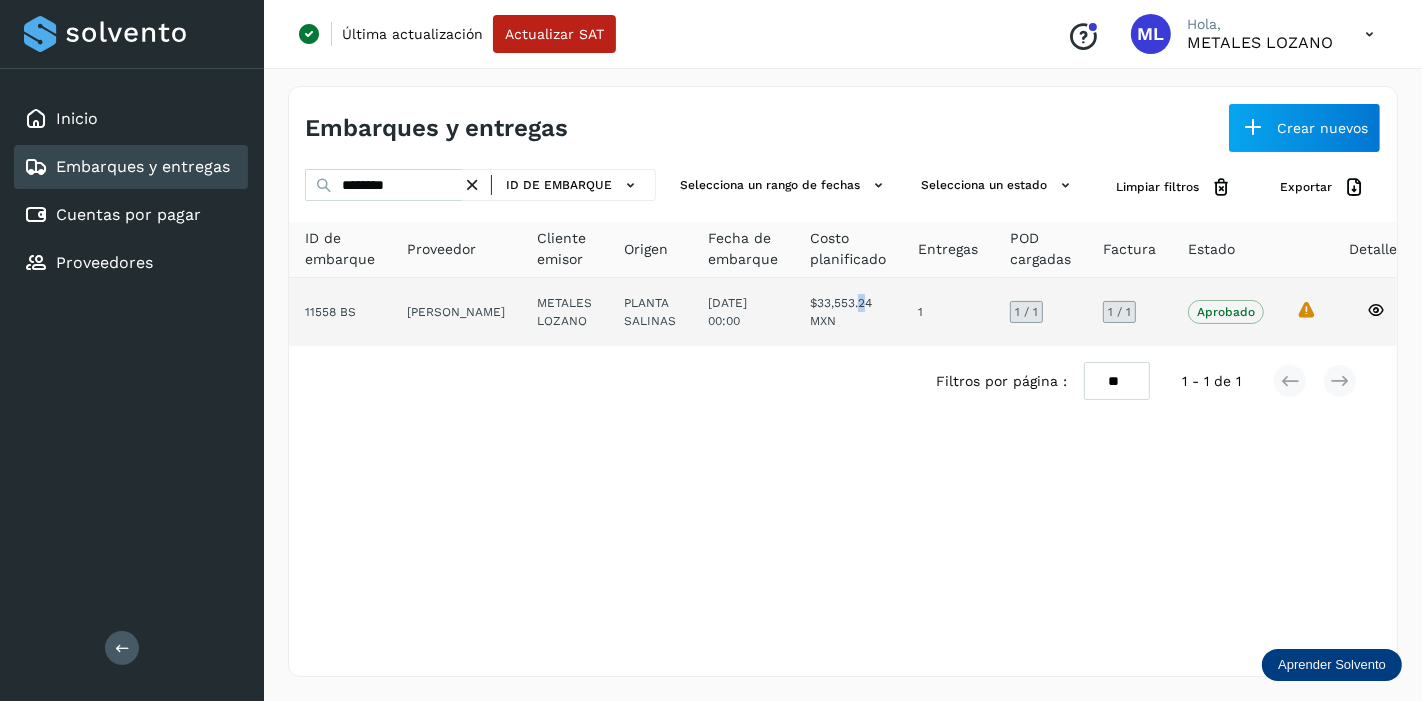 click on "$33,553.24 MXN" 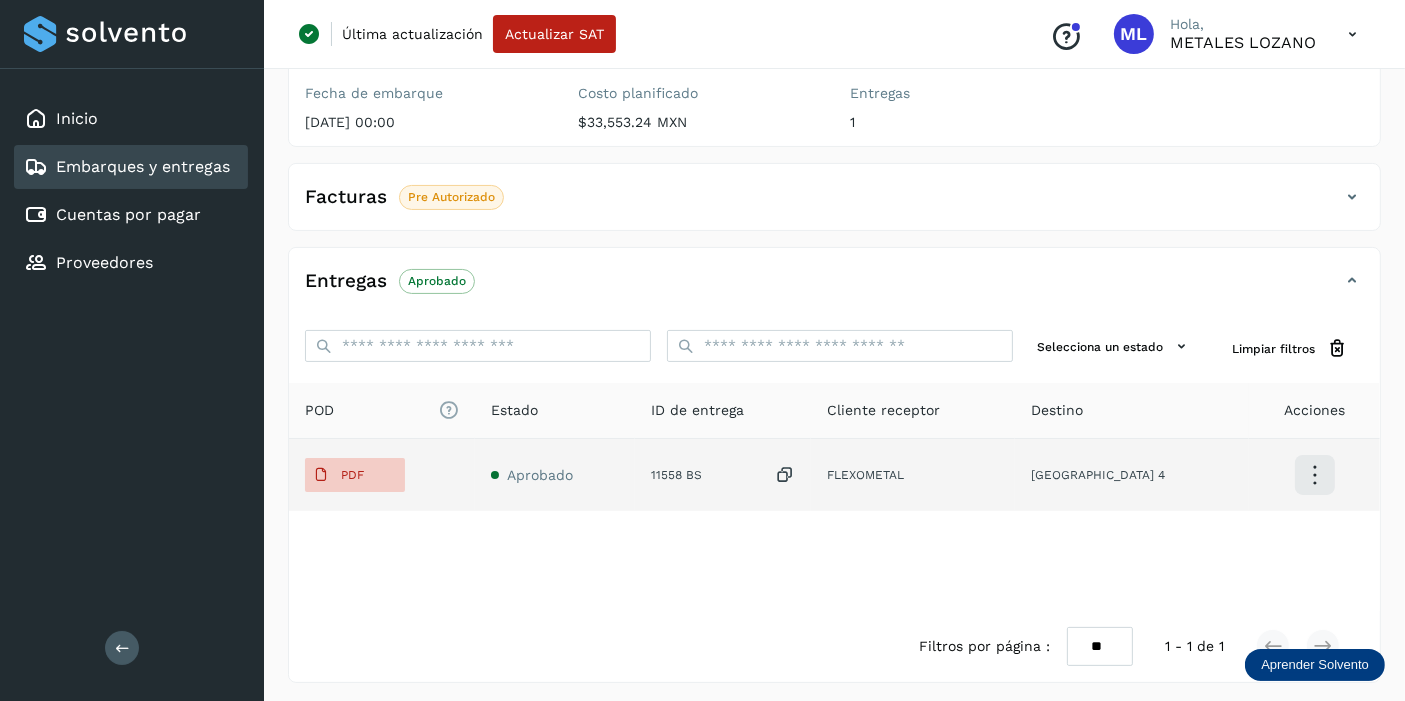 scroll, scrollTop: 319, scrollLeft: 0, axis: vertical 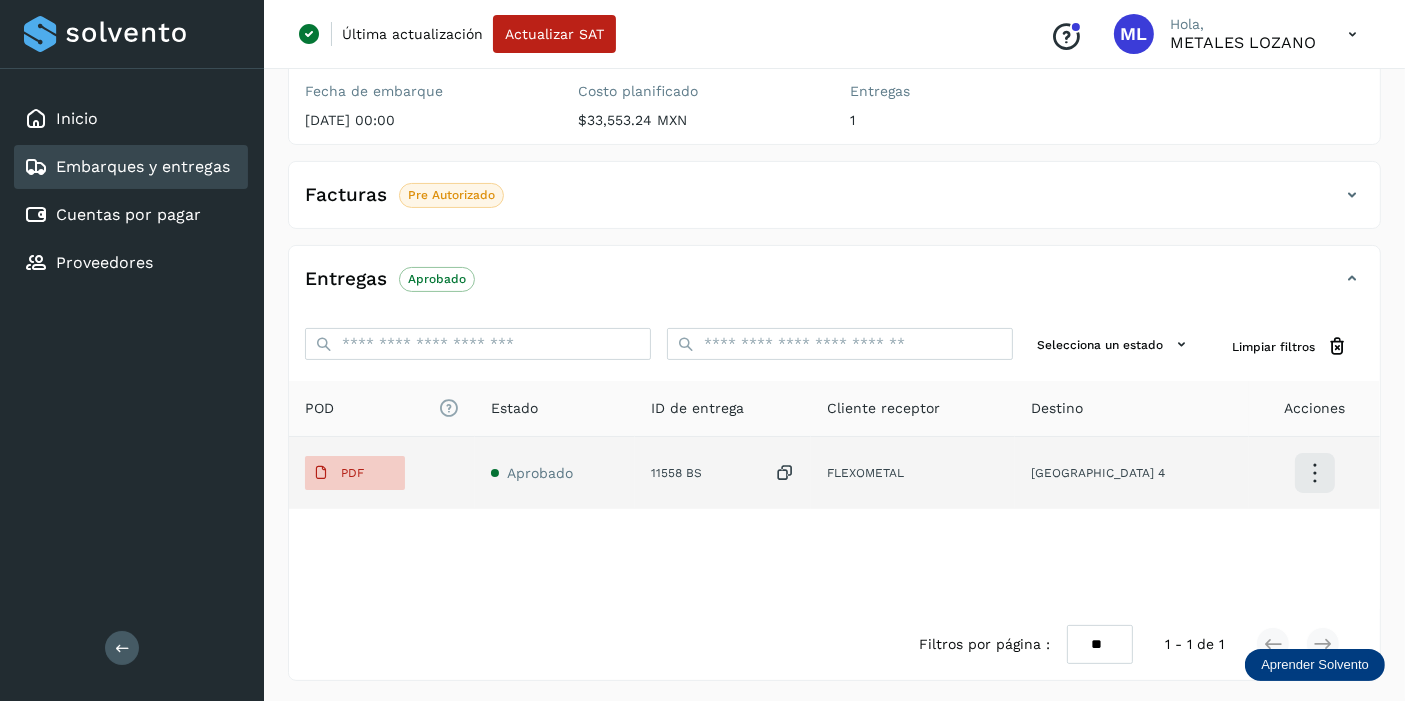 click on "Aprobado" 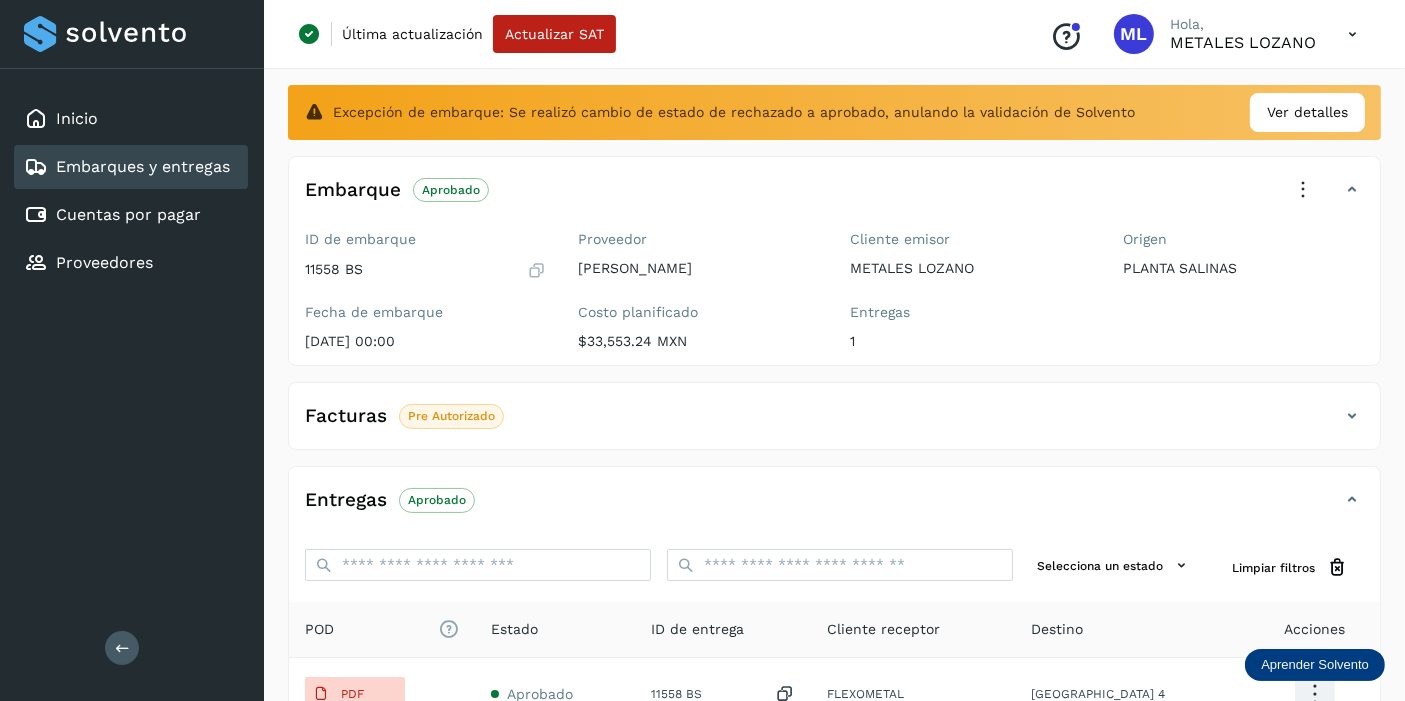 scroll, scrollTop: 97, scrollLeft: 0, axis: vertical 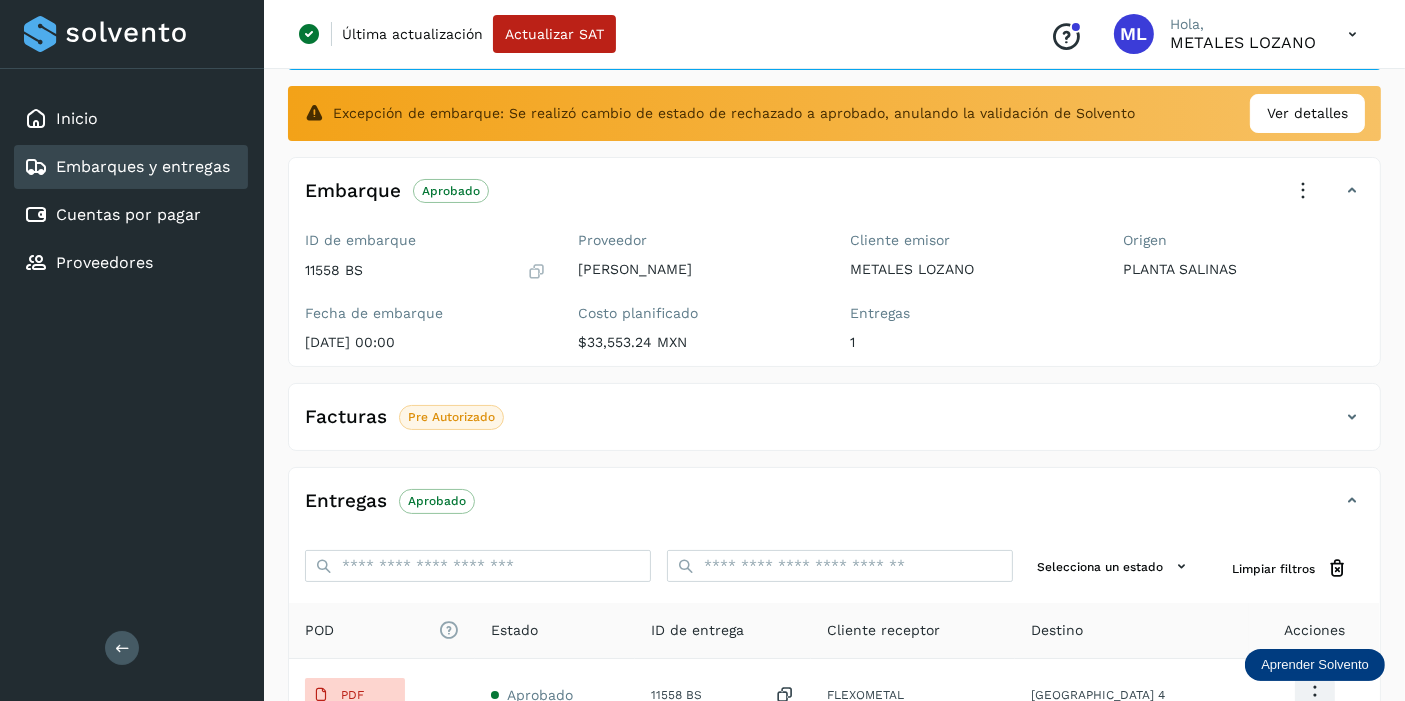 click on "Facturas Pre Autorizado" 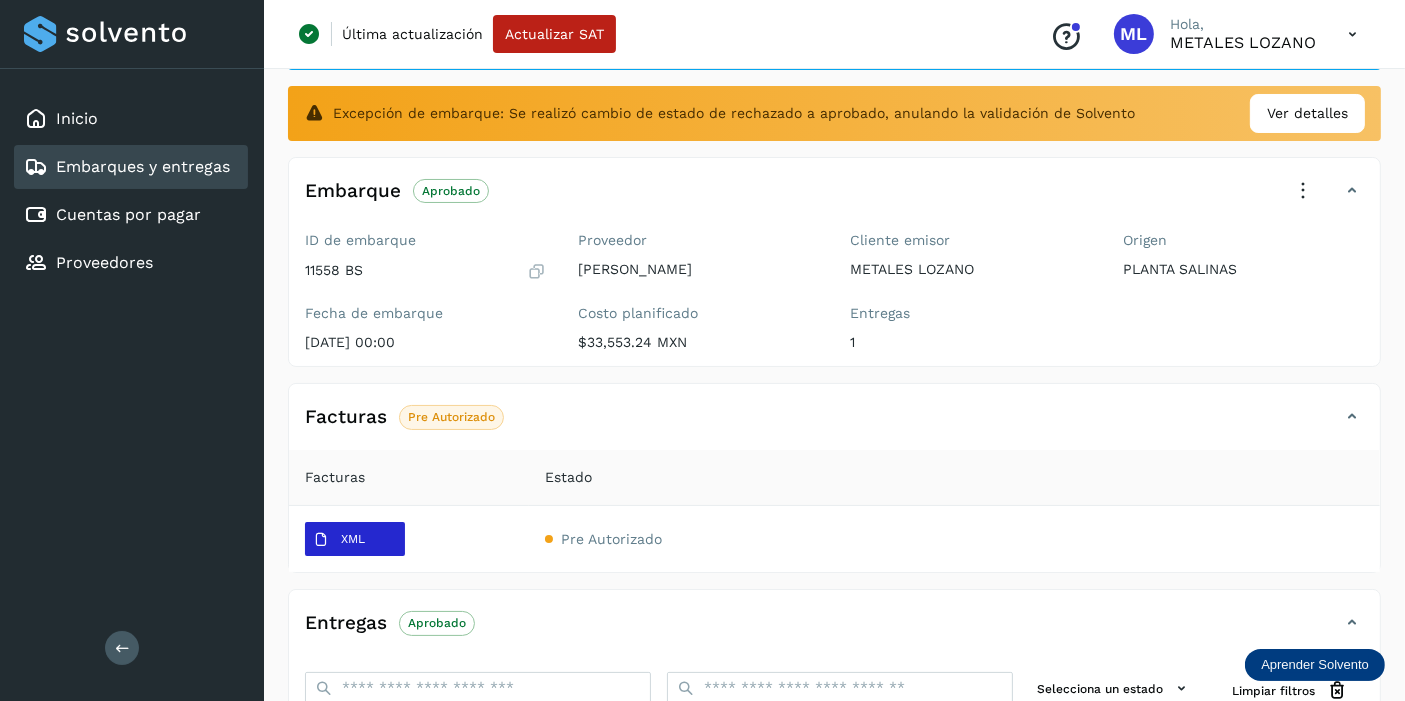 click on "XML" at bounding box center (353, 539) 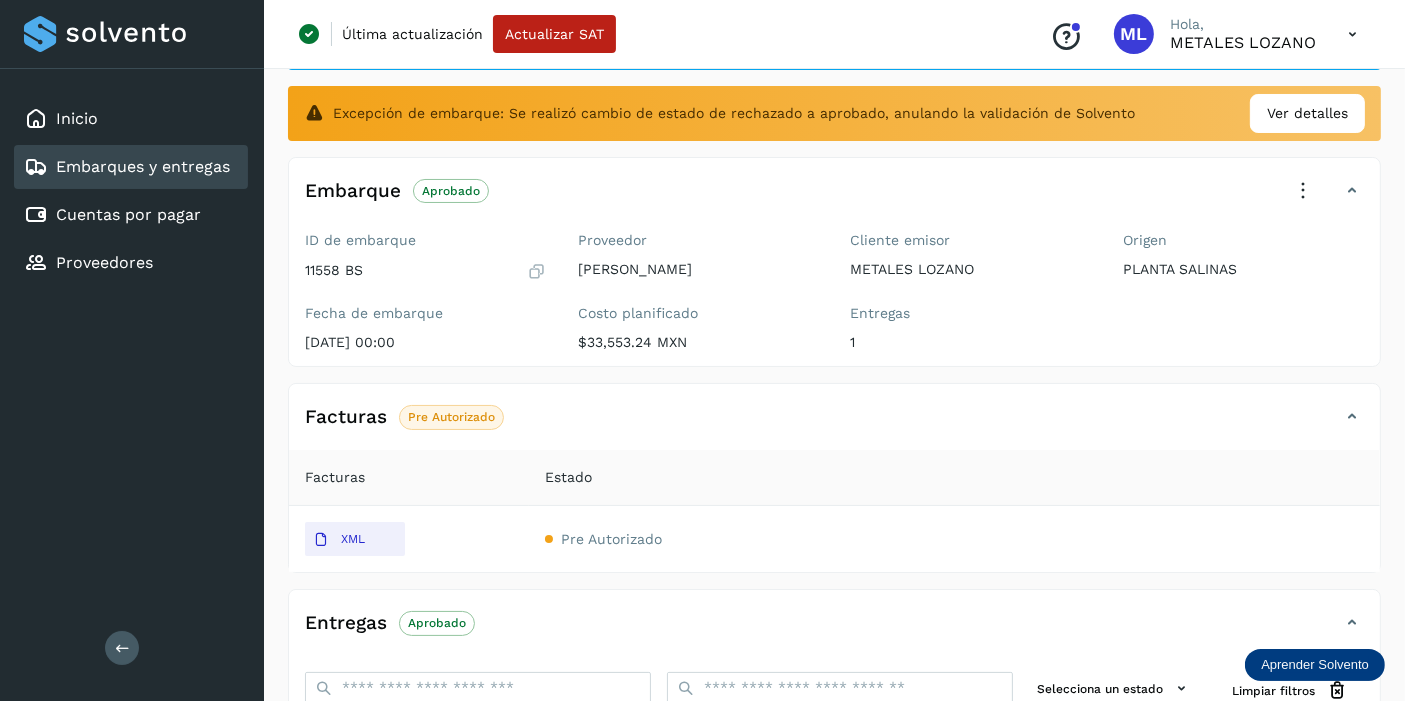 click at bounding box center [1352, 34] 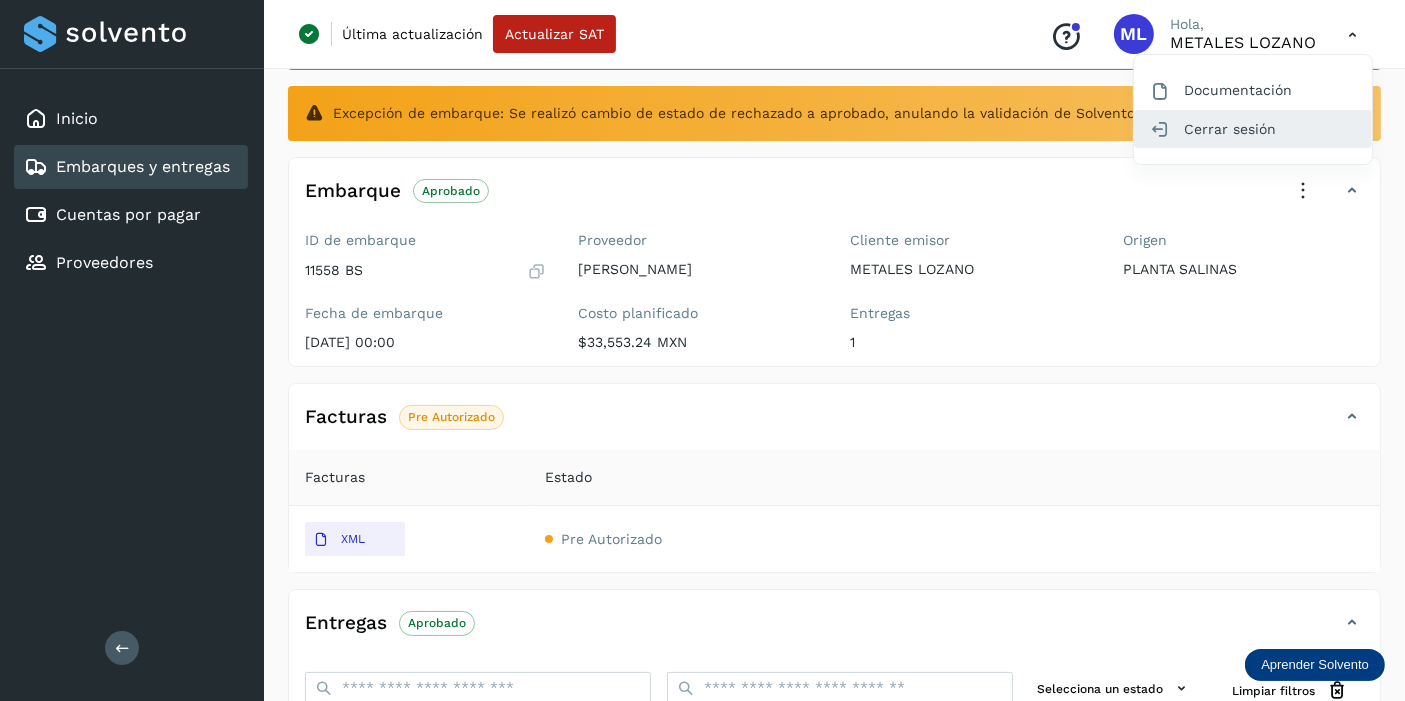 click on "Cerrar sesión" 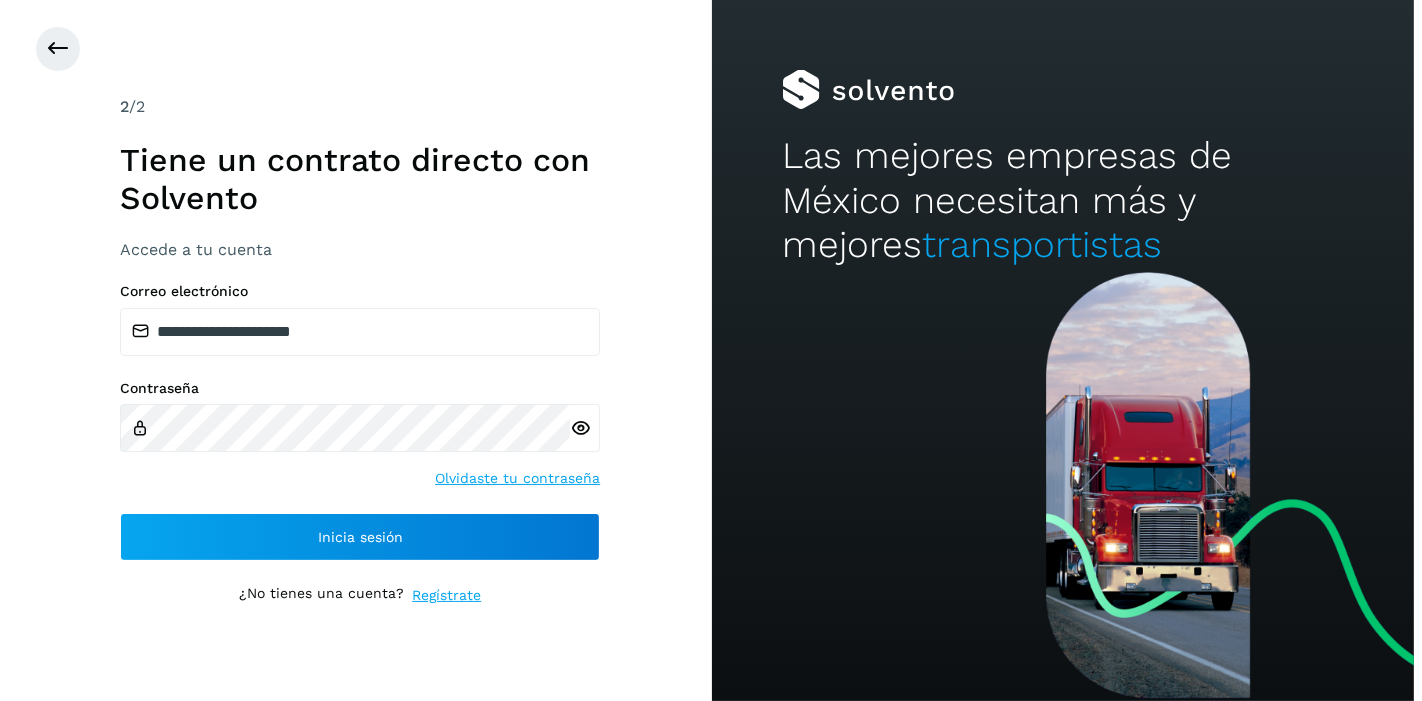 scroll, scrollTop: 0, scrollLeft: 0, axis: both 